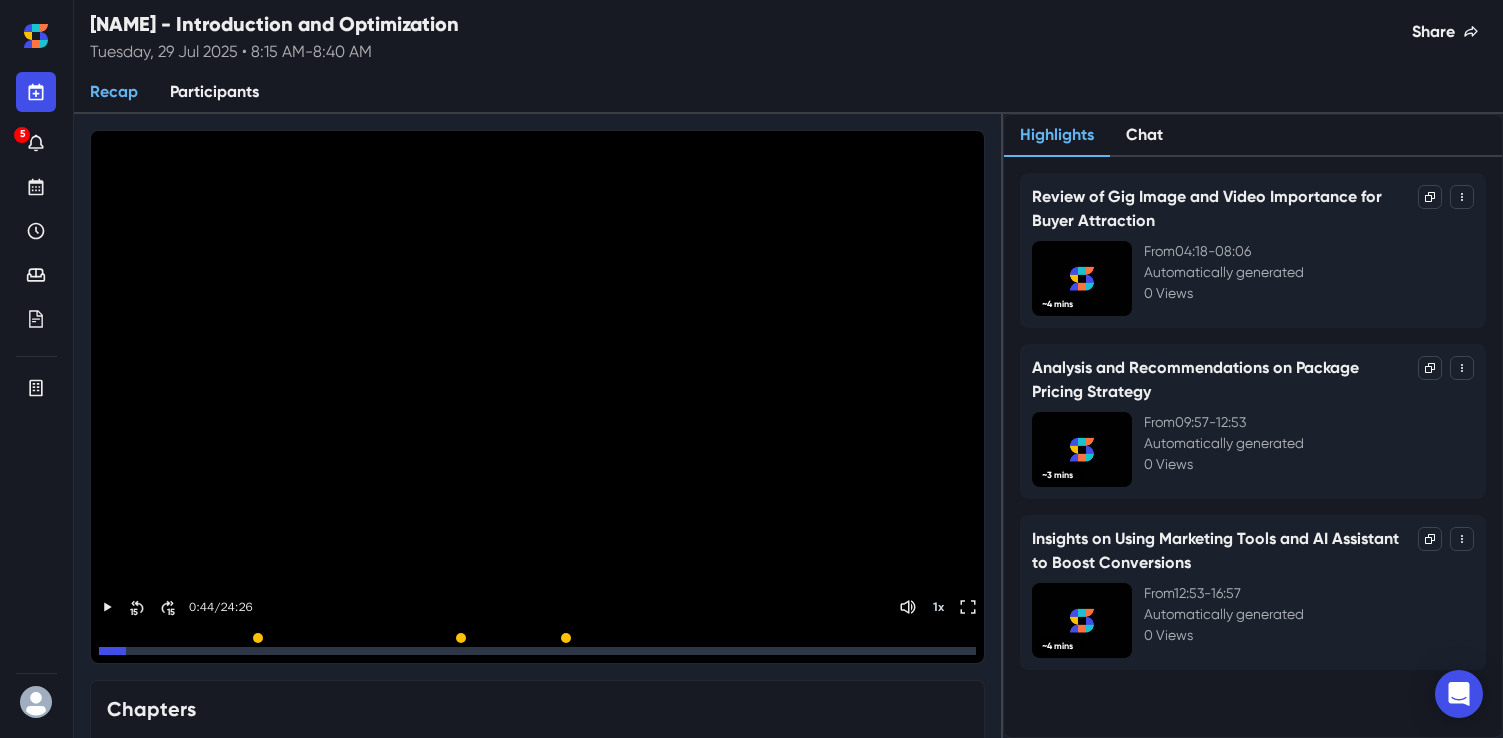 scroll, scrollTop: 0, scrollLeft: 0, axis: both 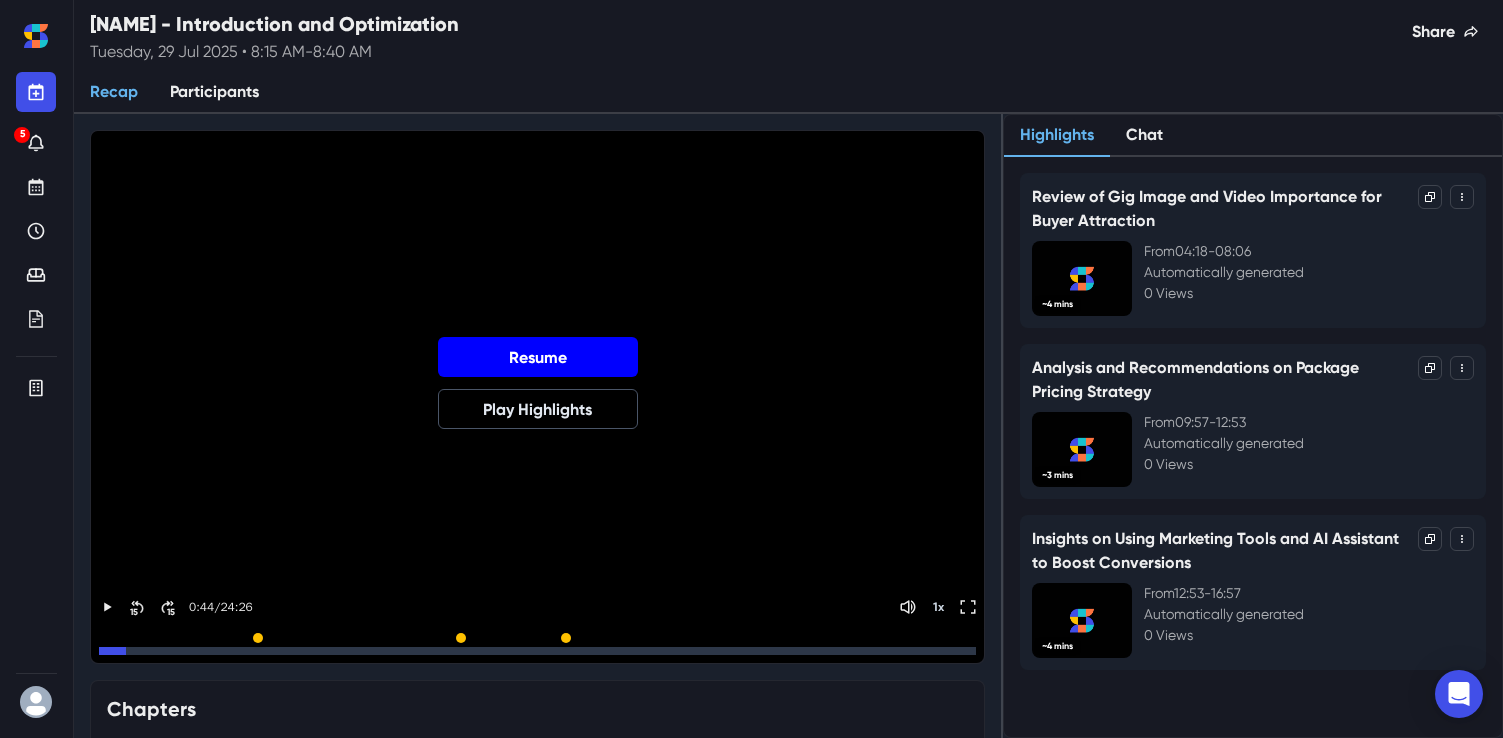 click on "Resume" at bounding box center (538, 357) 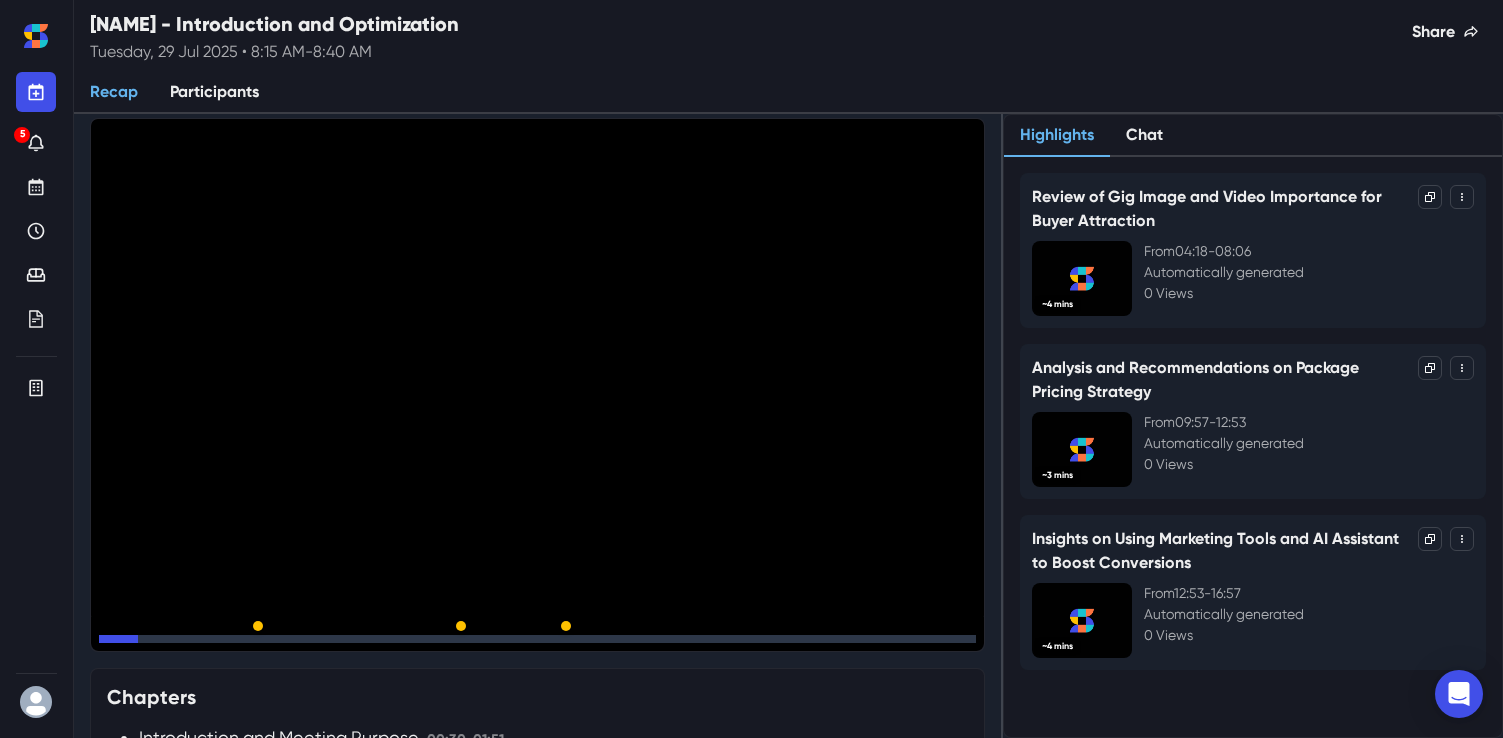 scroll, scrollTop: 10, scrollLeft: 0, axis: vertical 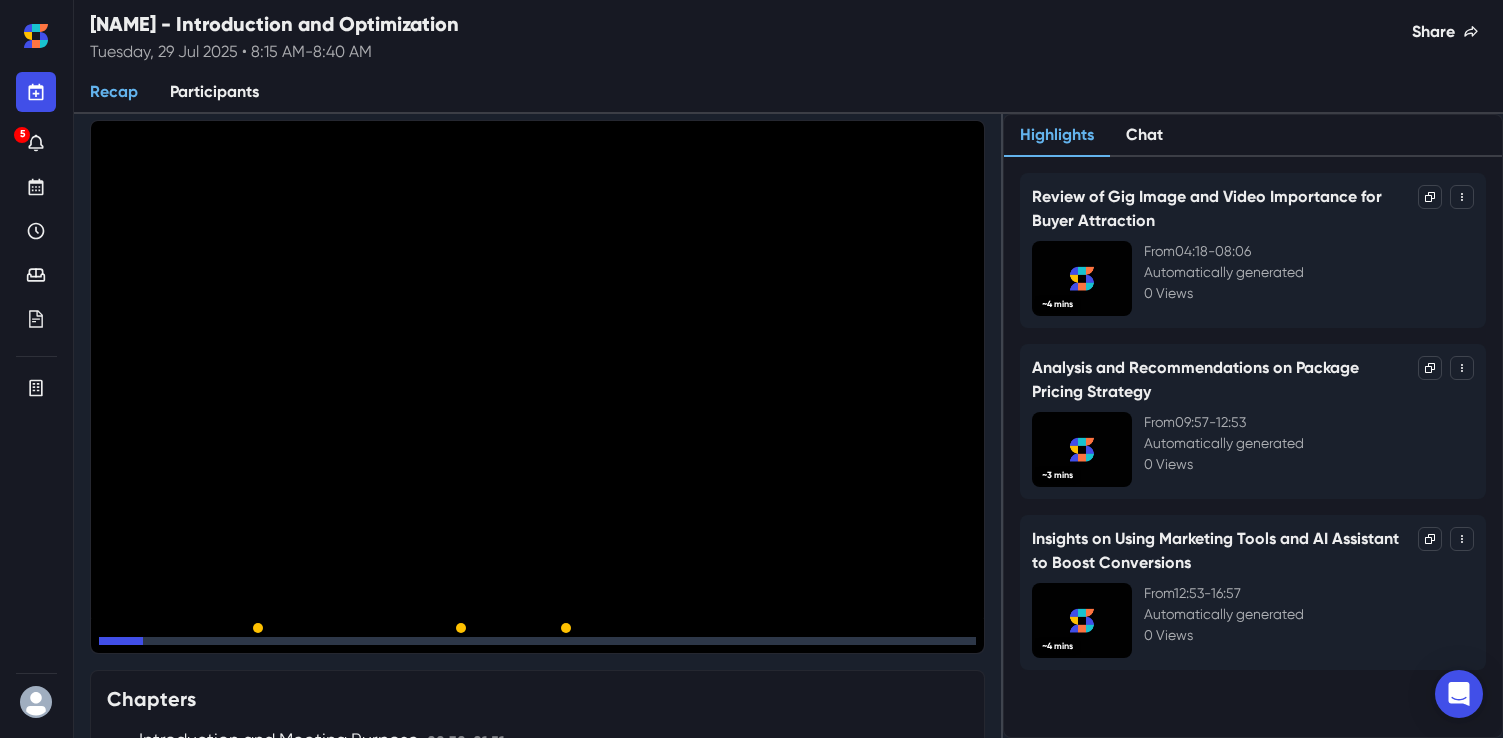 click 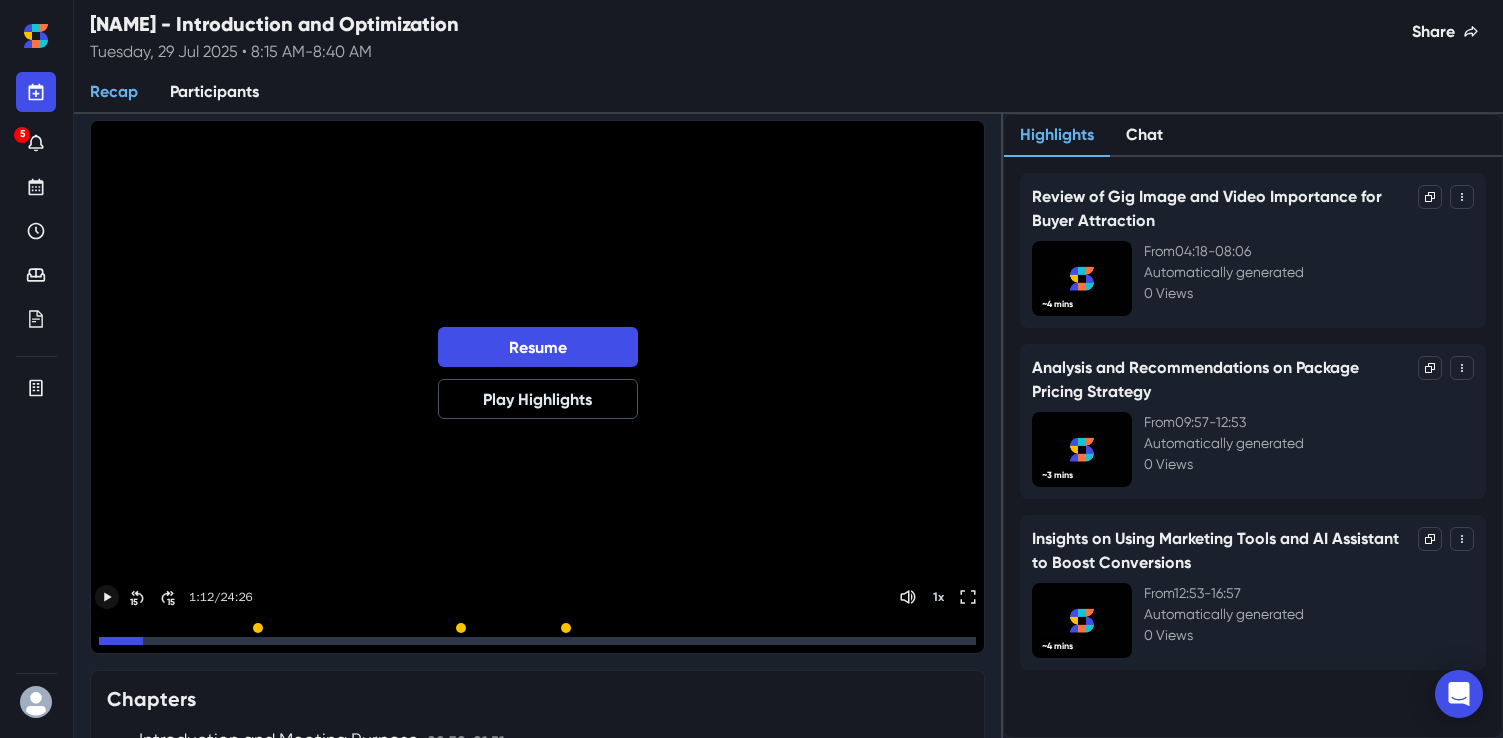 click 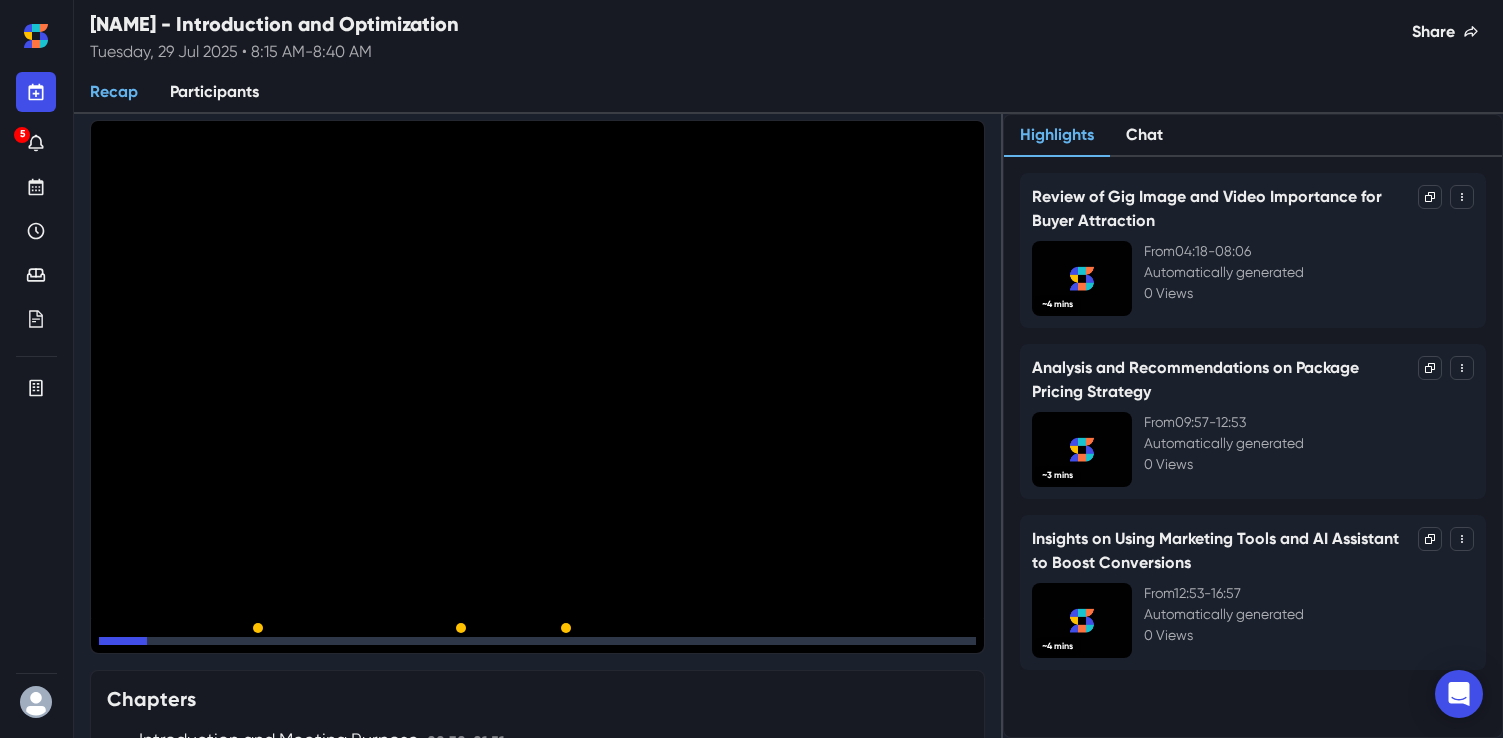 click 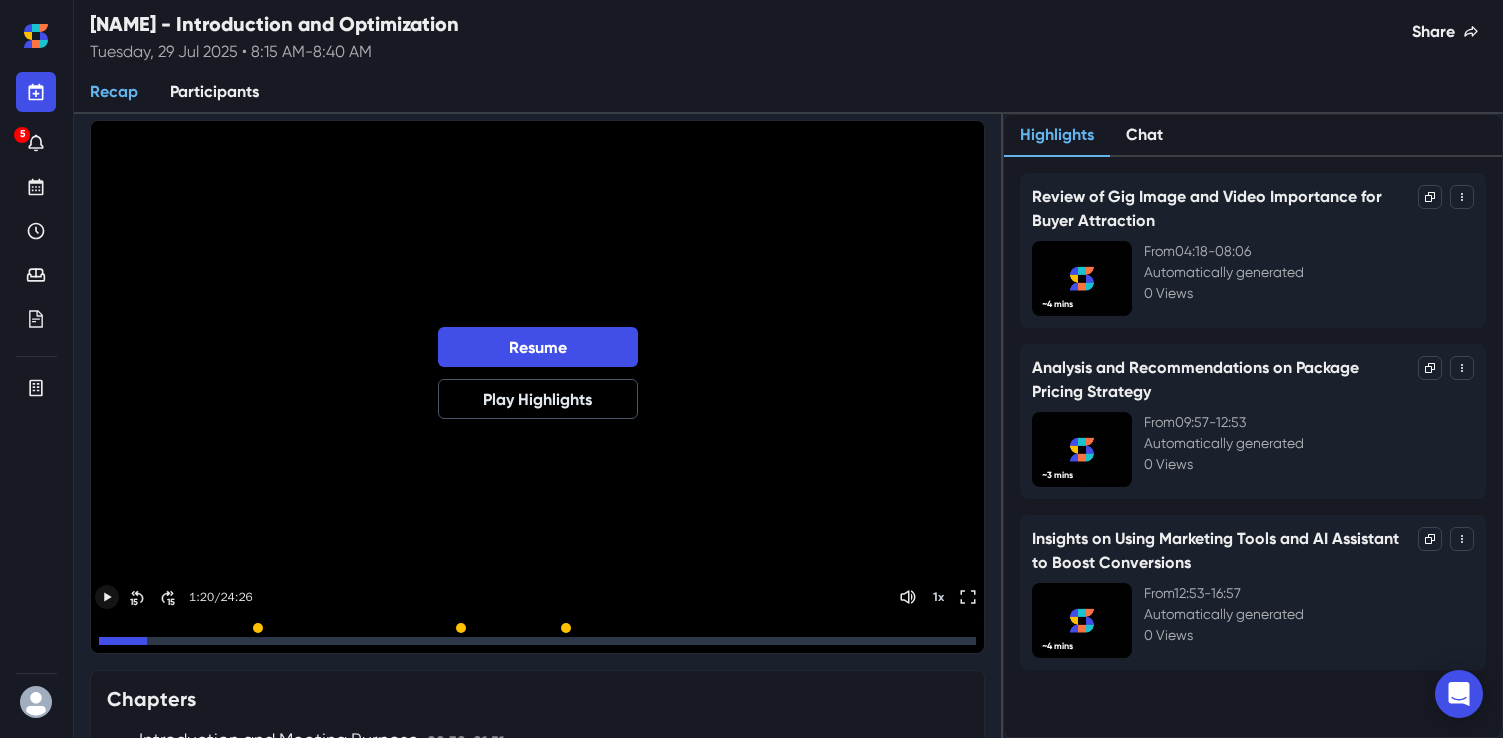 click 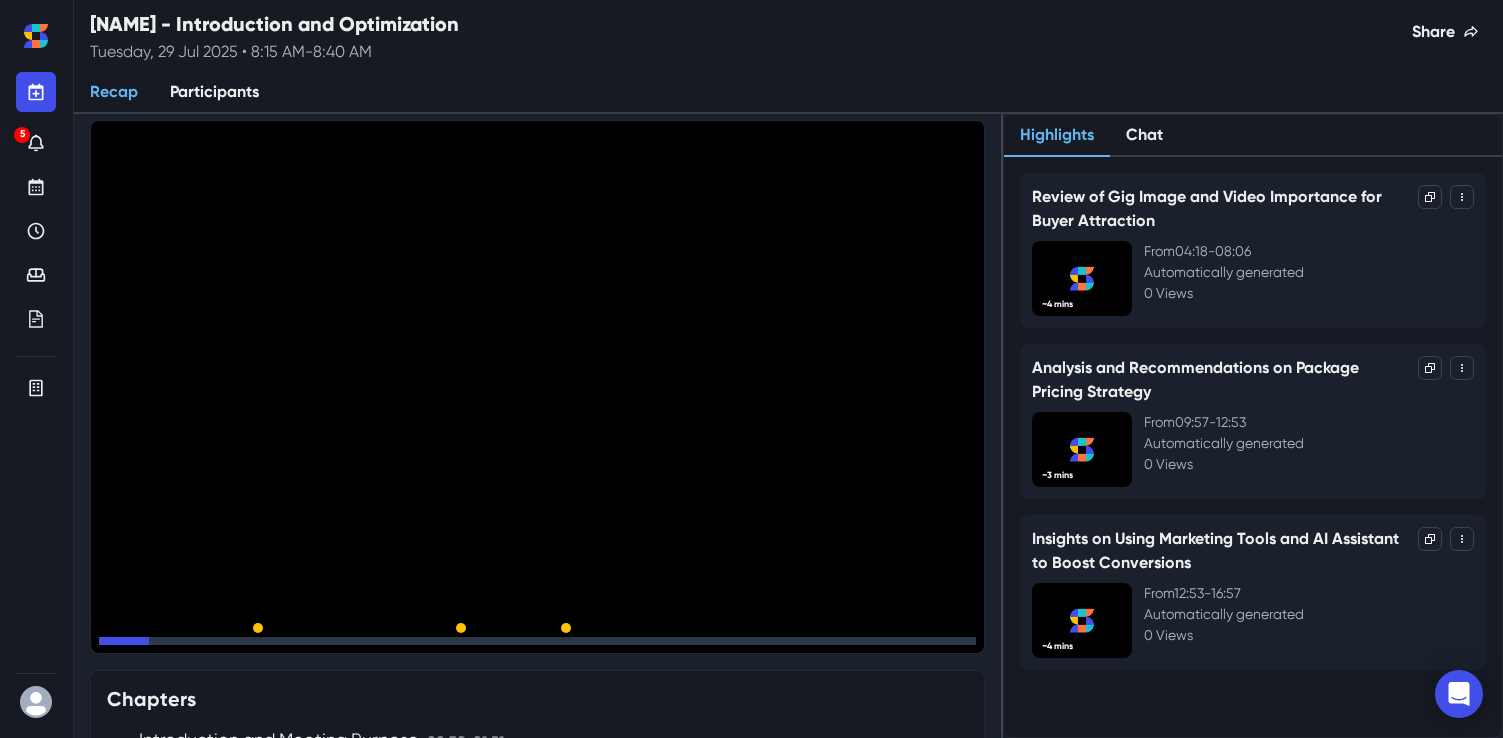 click 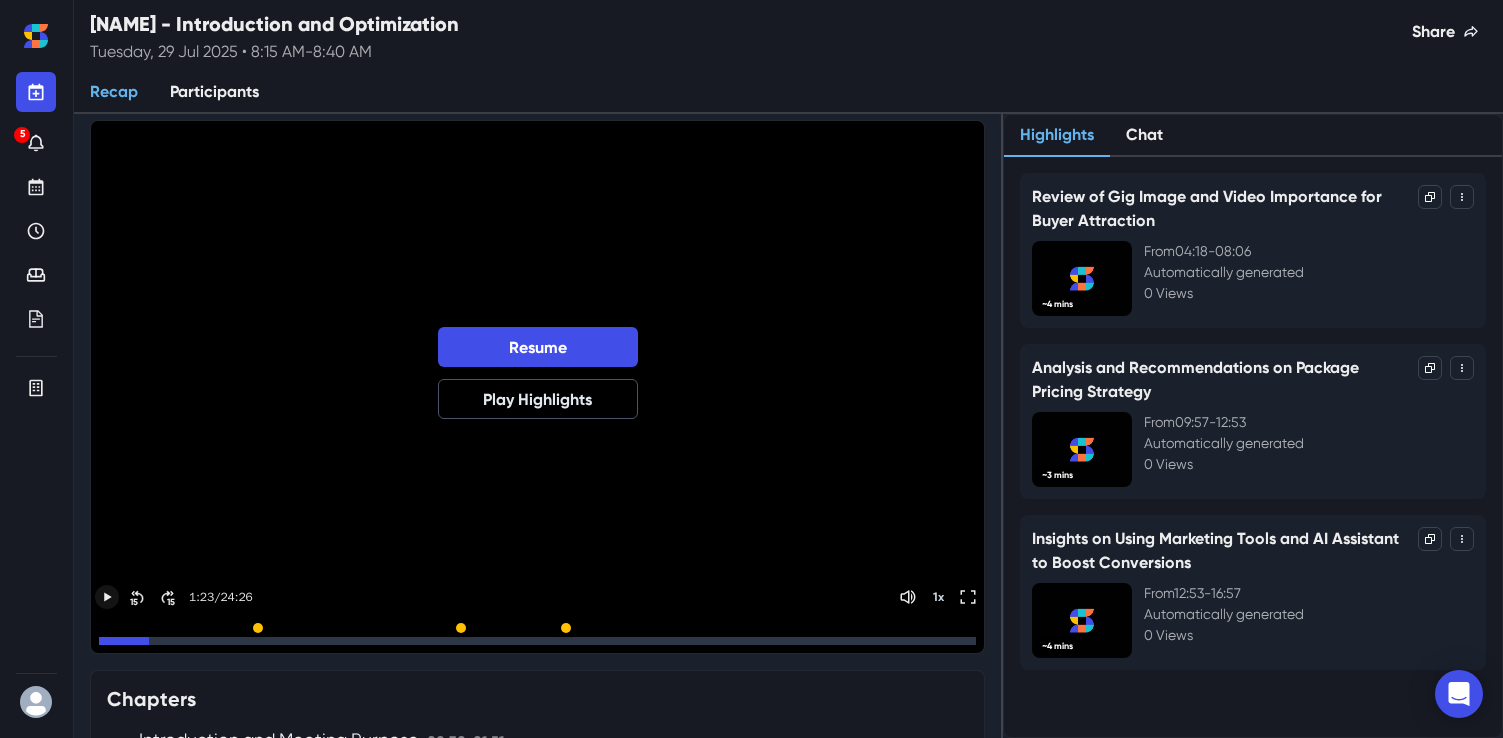 click 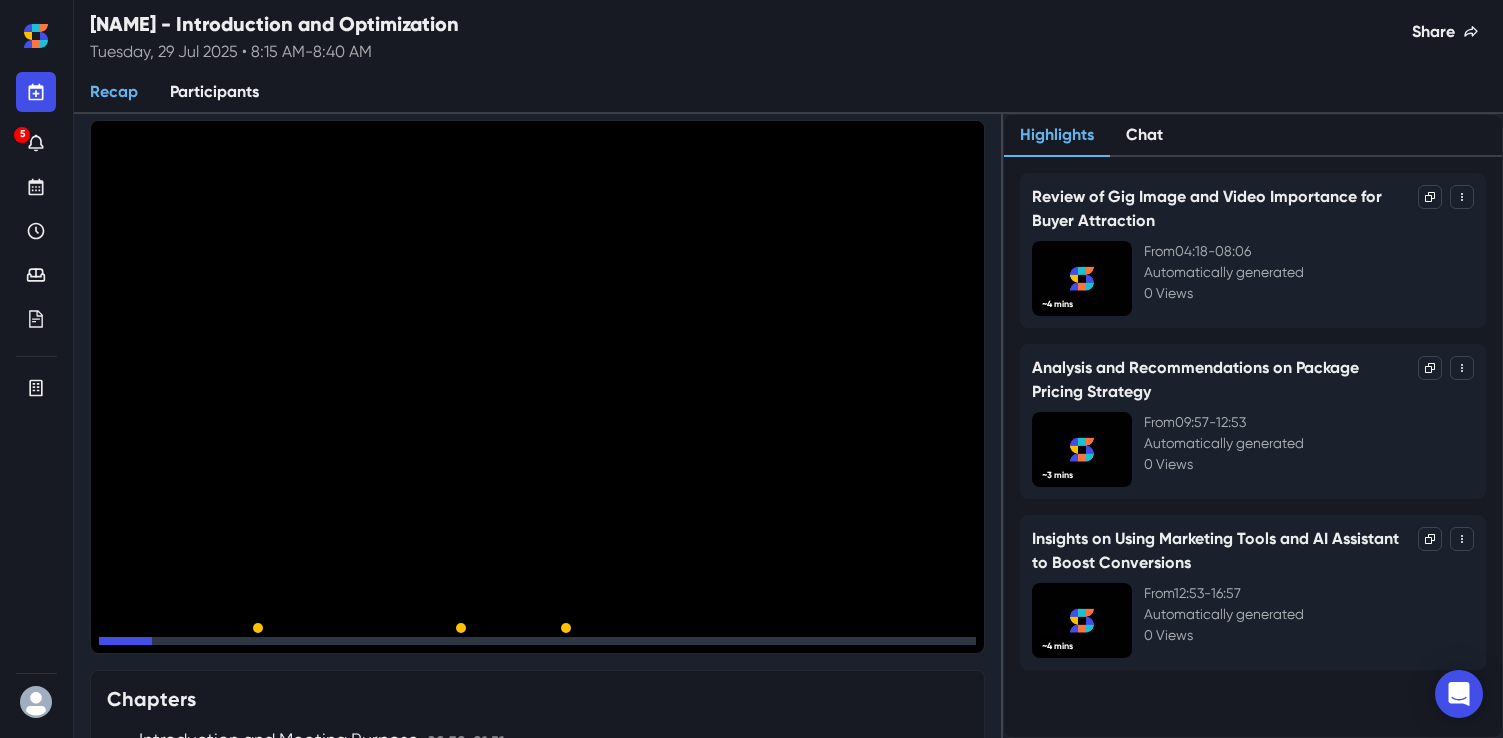 click 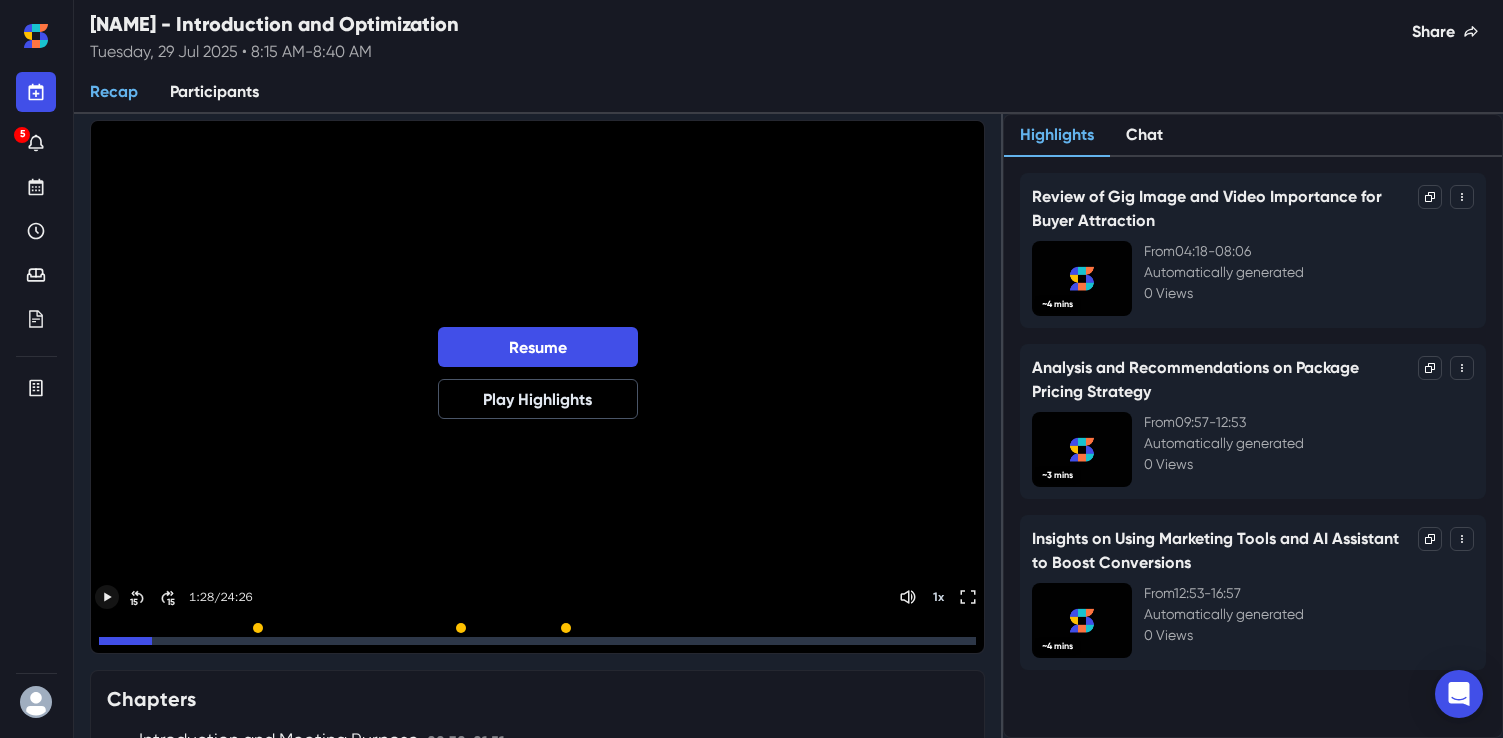 click 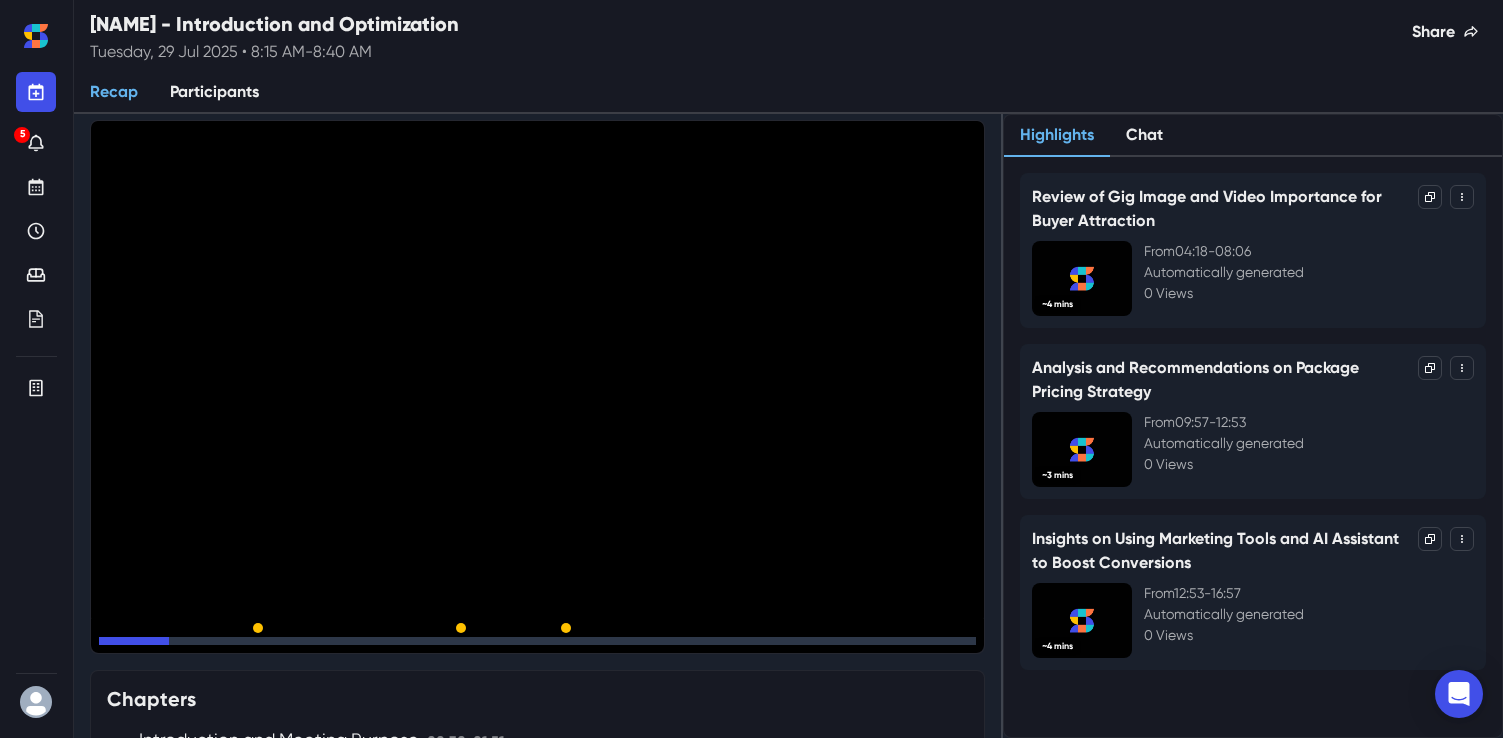 click 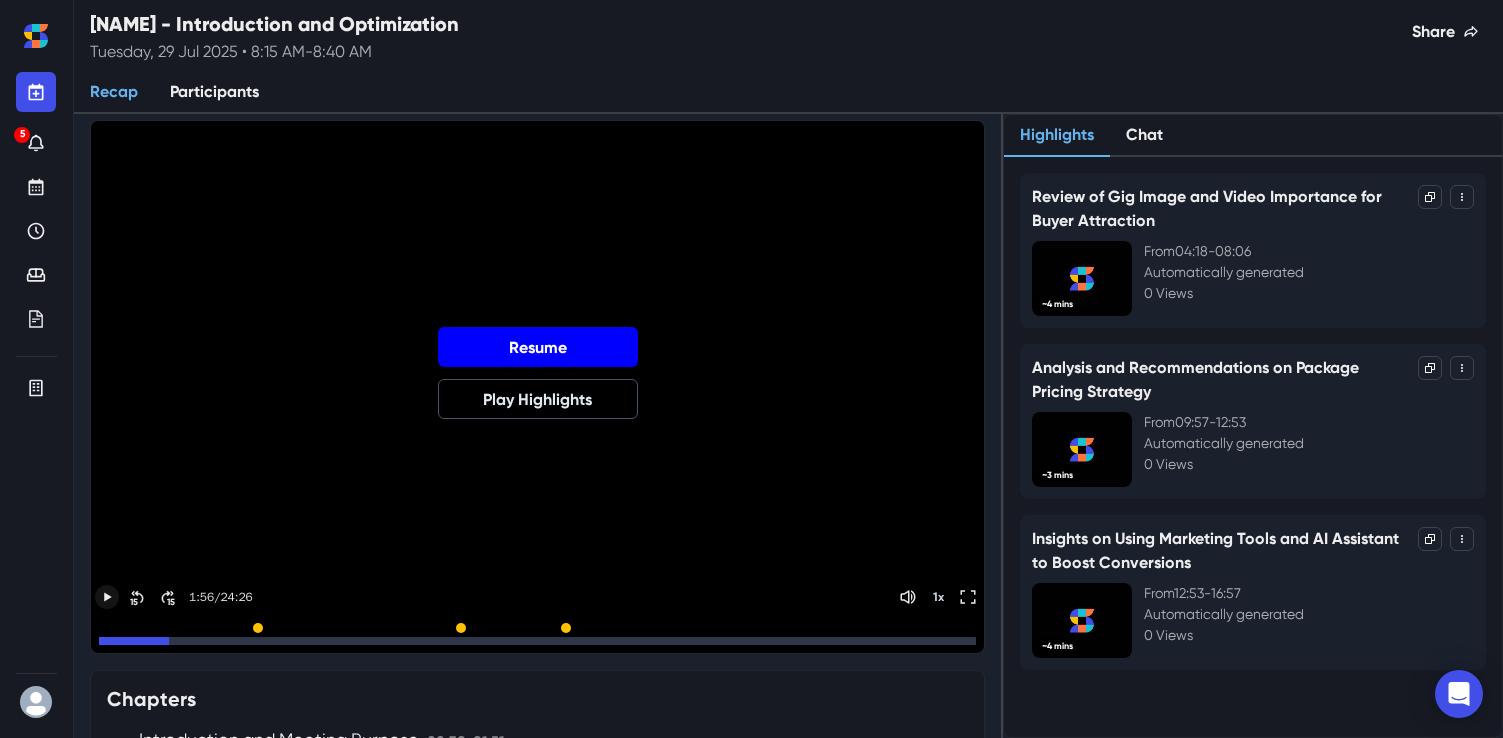 click on "Resume" at bounding box center (538, 347) 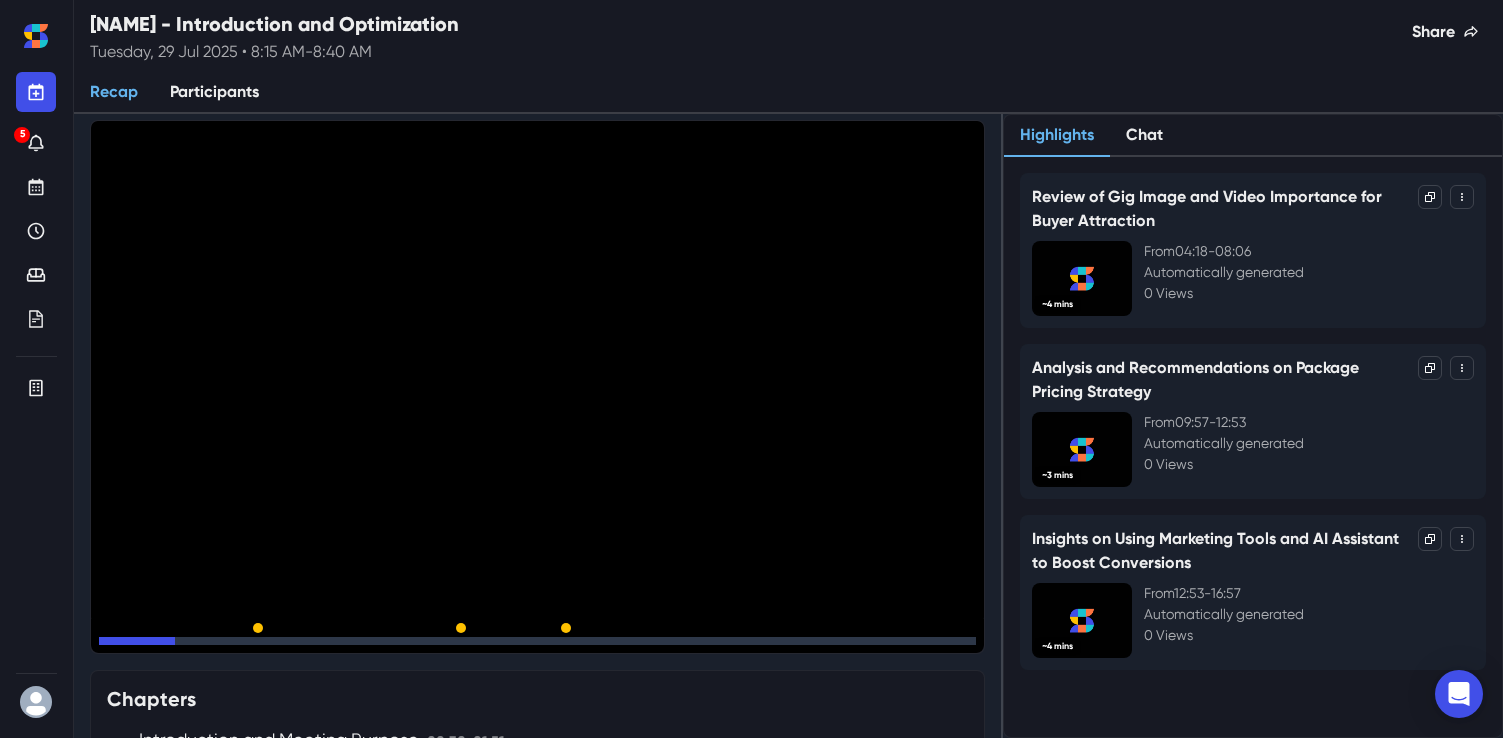 click 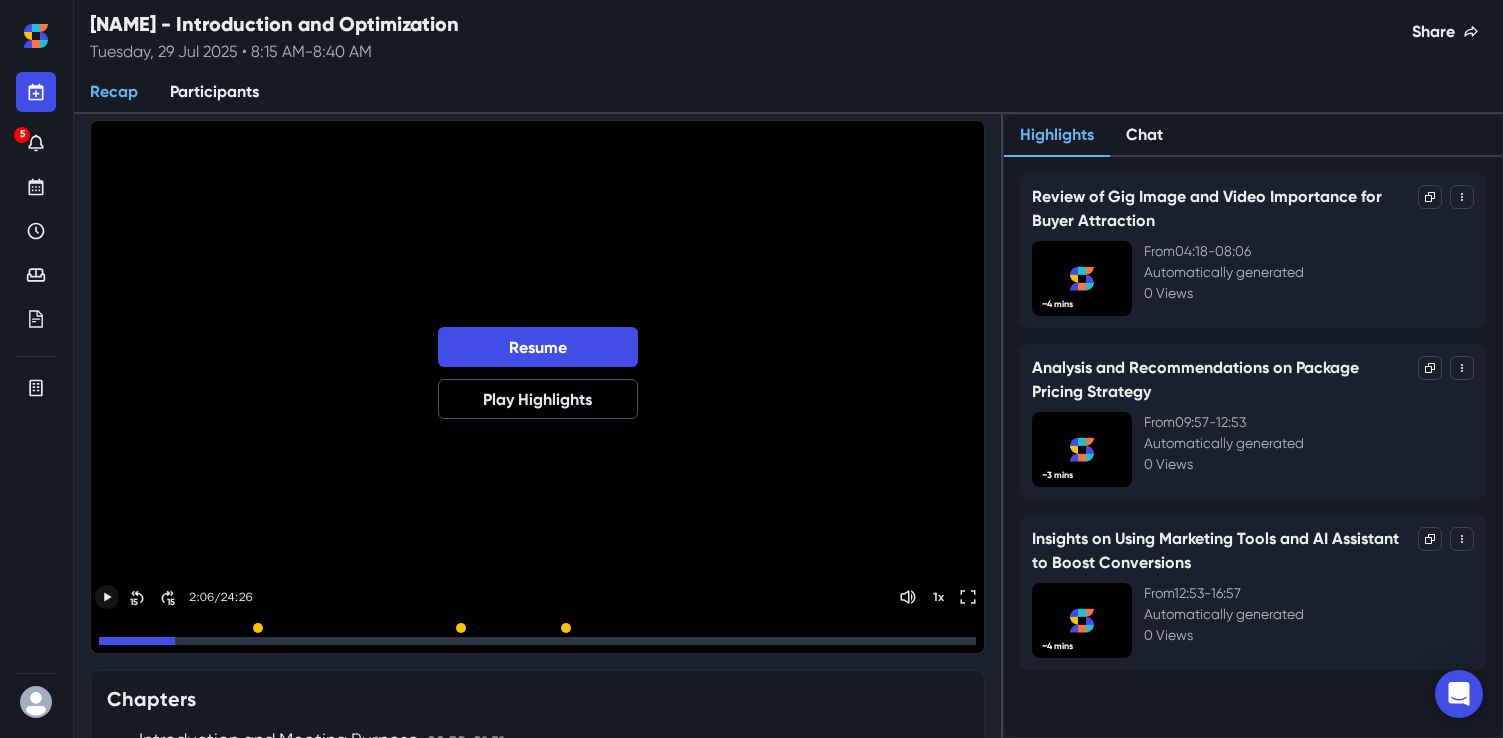 click 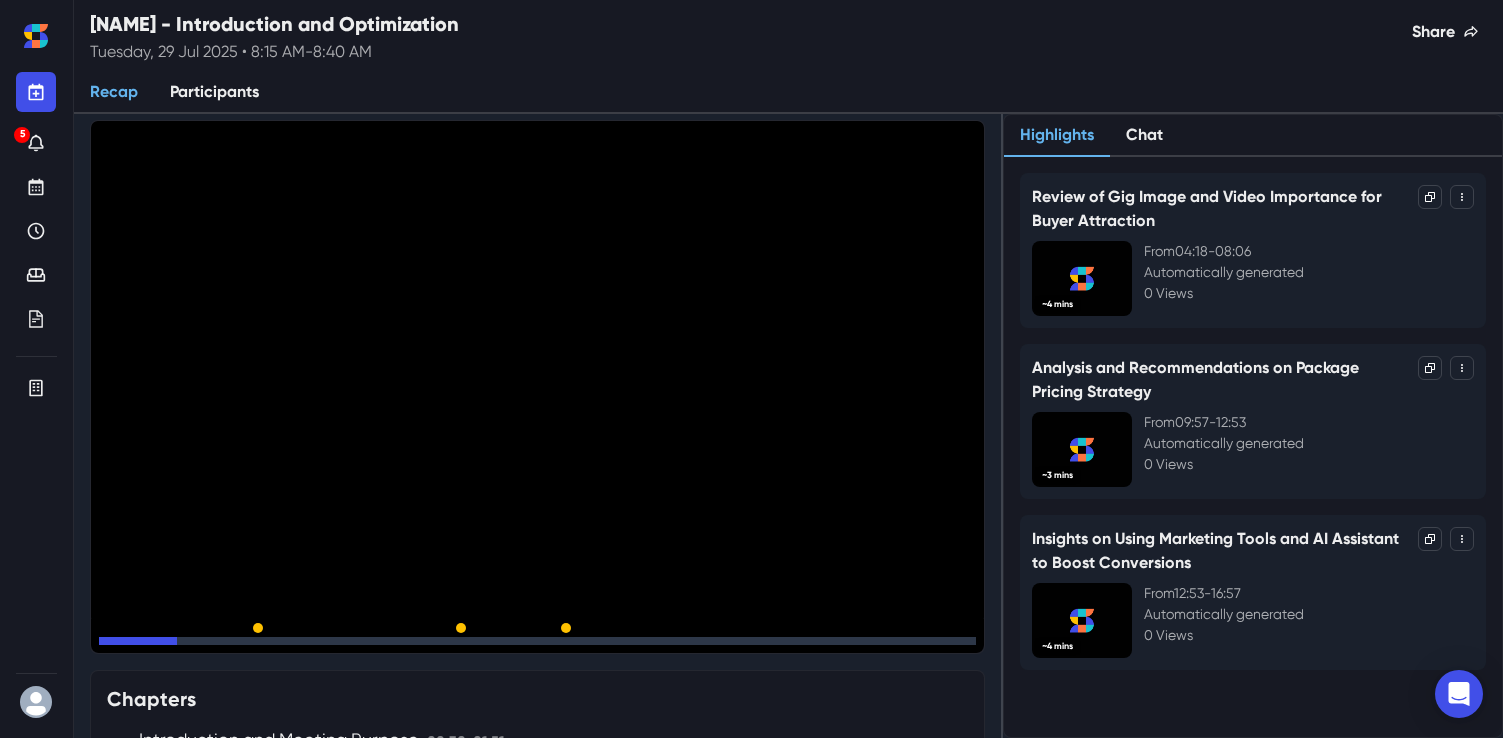 click 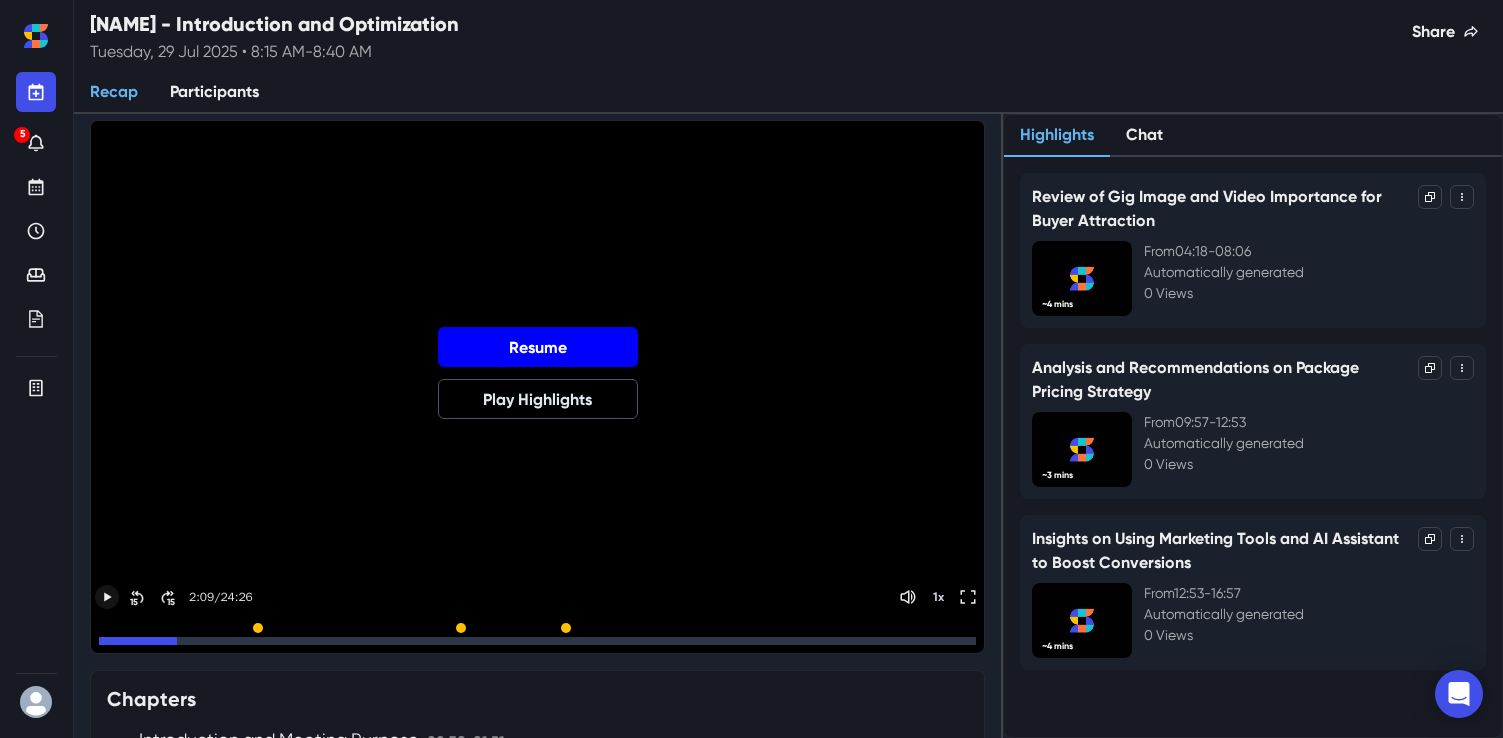 click on "Resume" at bounding box center (538, 347) 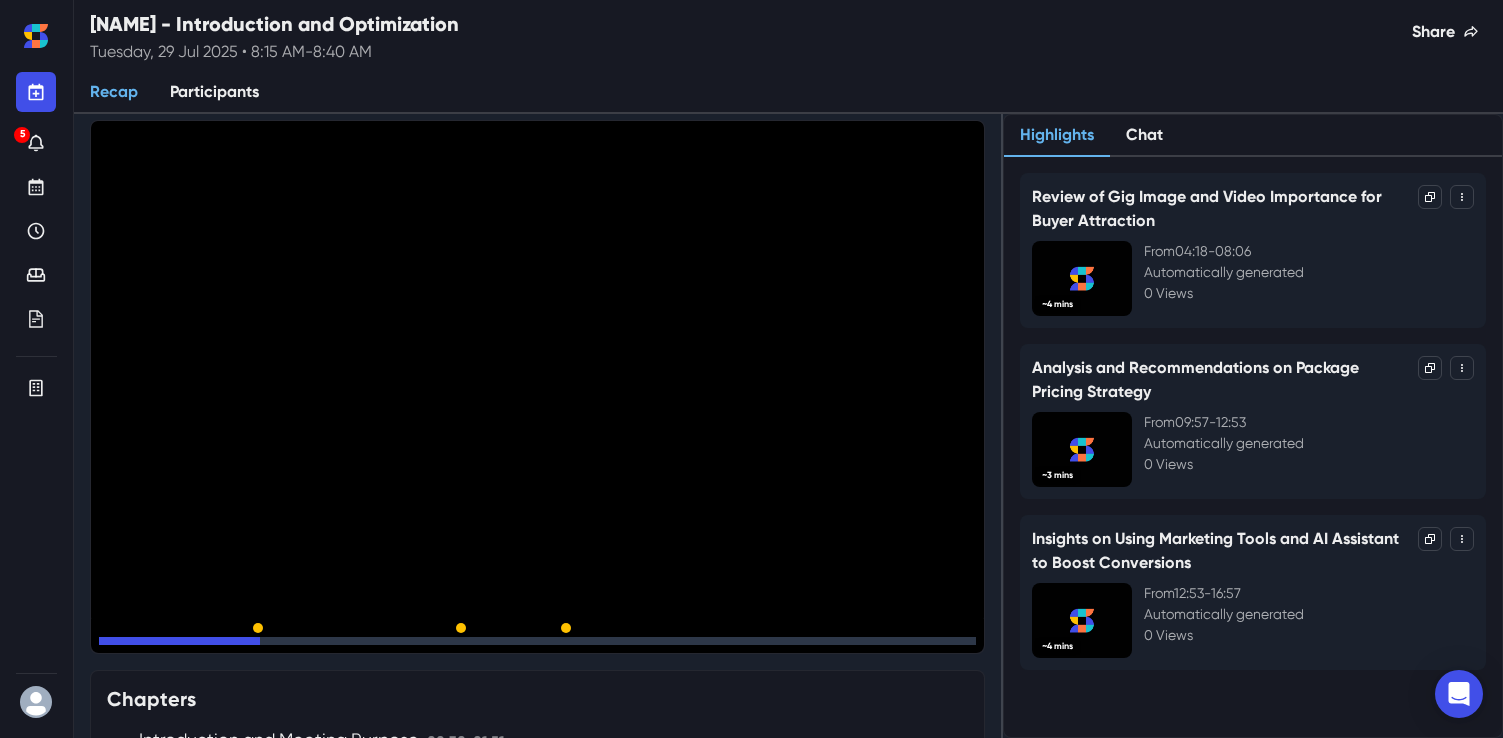 click 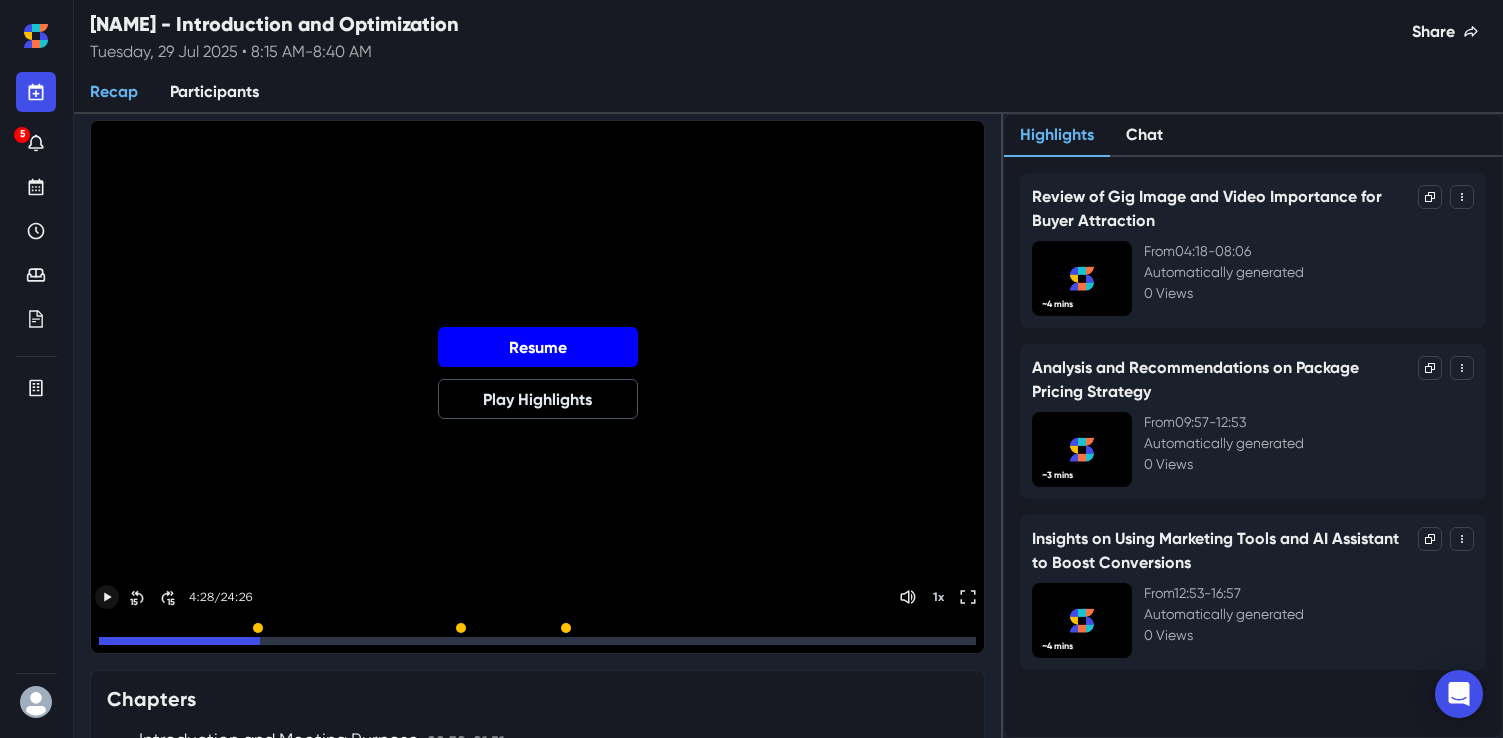 click on "Resume" at bounding box center [538, 347] 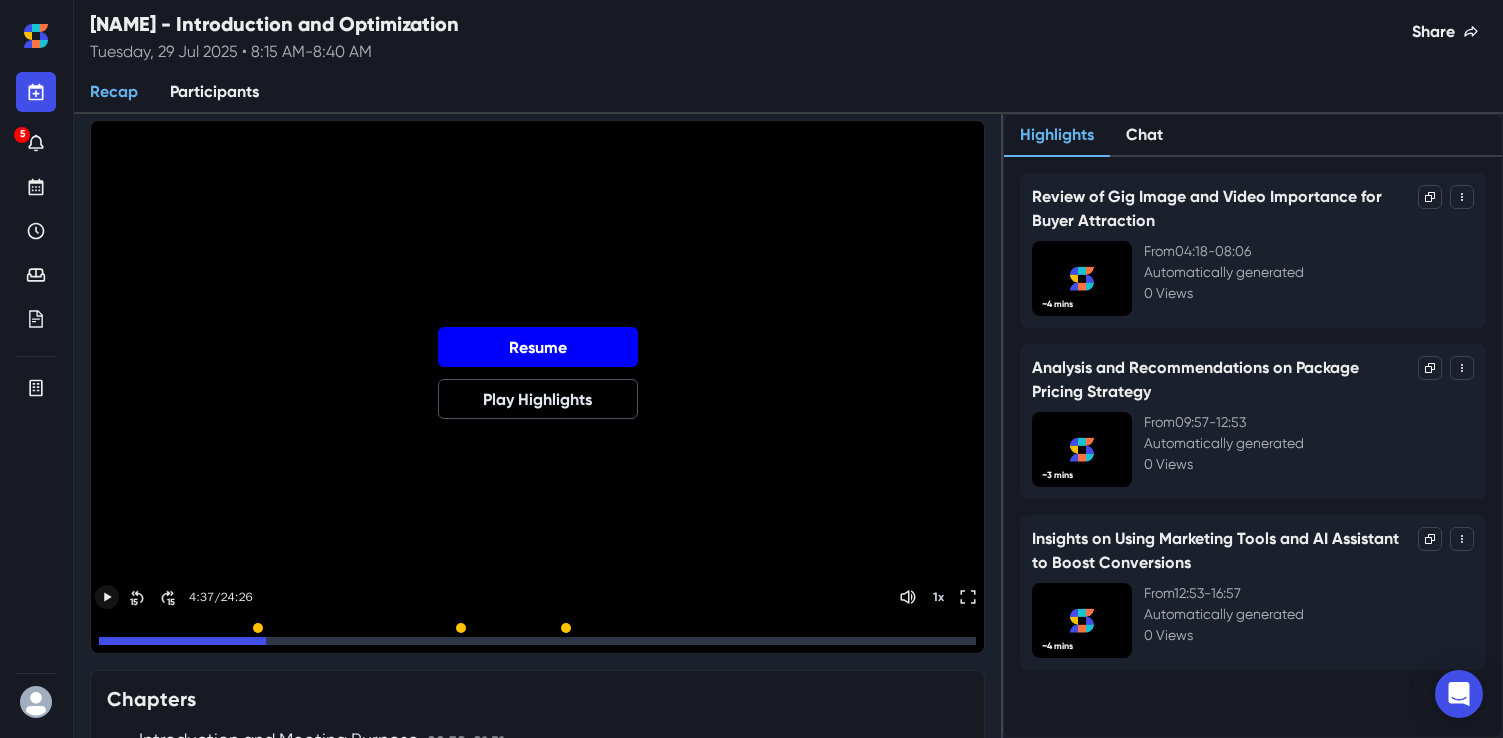 click on "Resume" at bounding box center [538, 347] 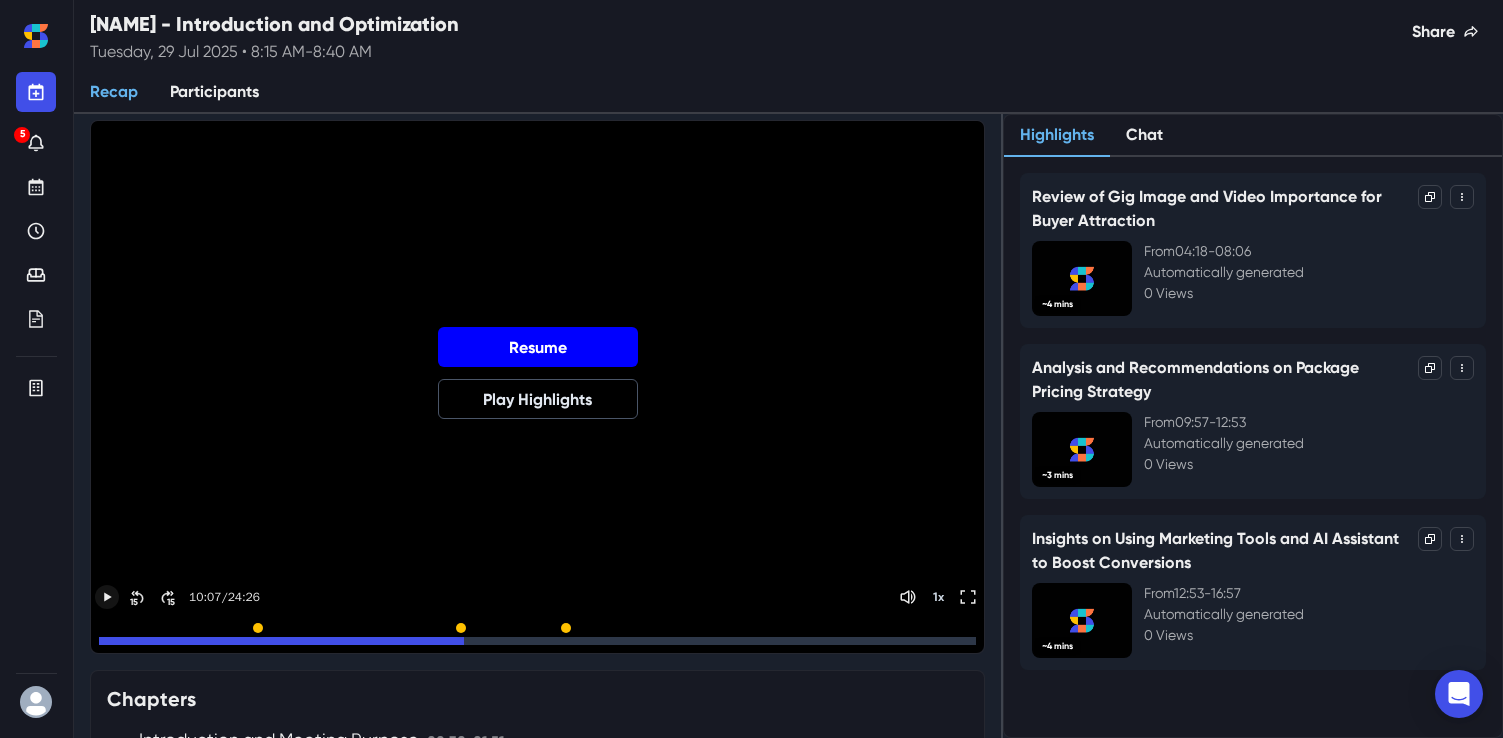click on "Resume" at bounding box center (538, 347) 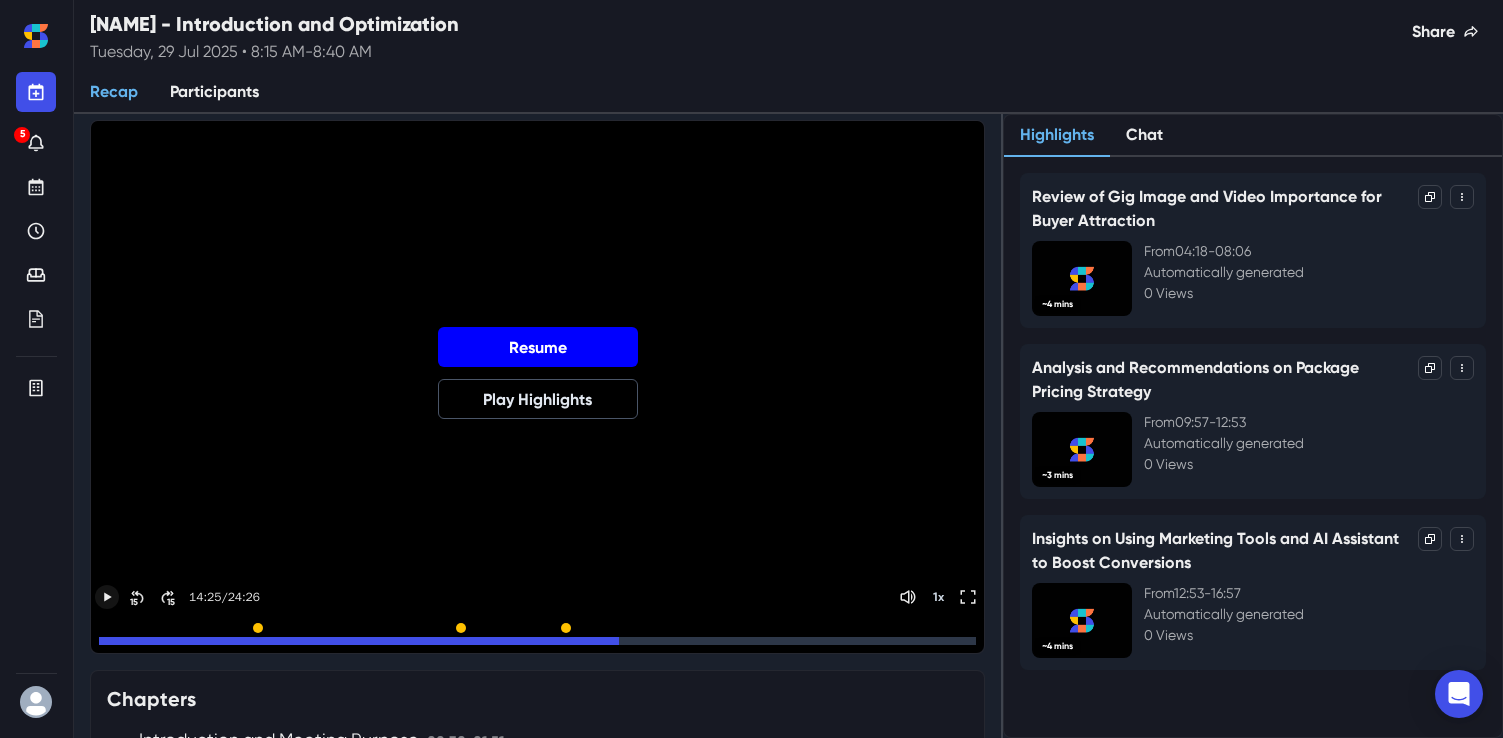 click on "Resume" at bounding box center [538, 347] 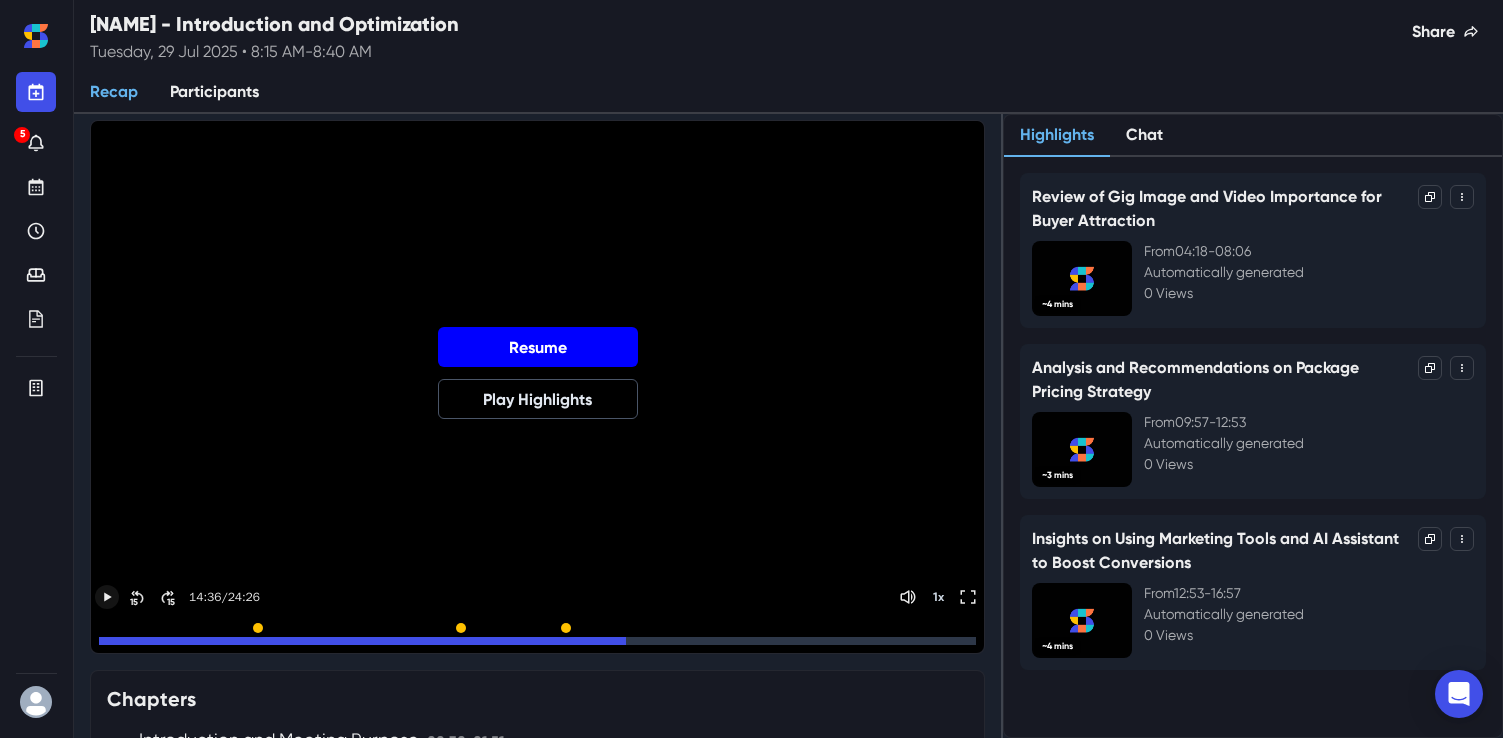click on "Resume" at bounding box center (538, 347) 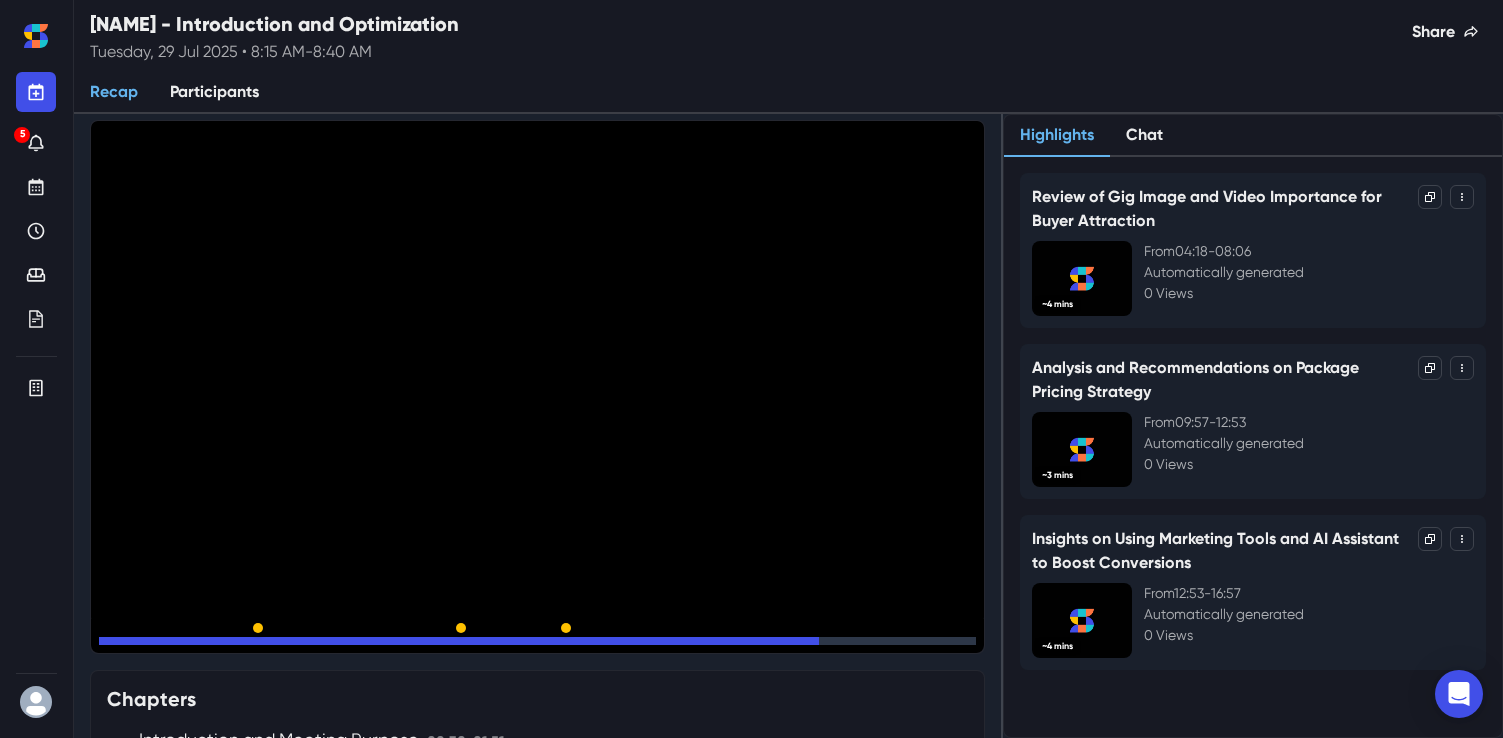 click 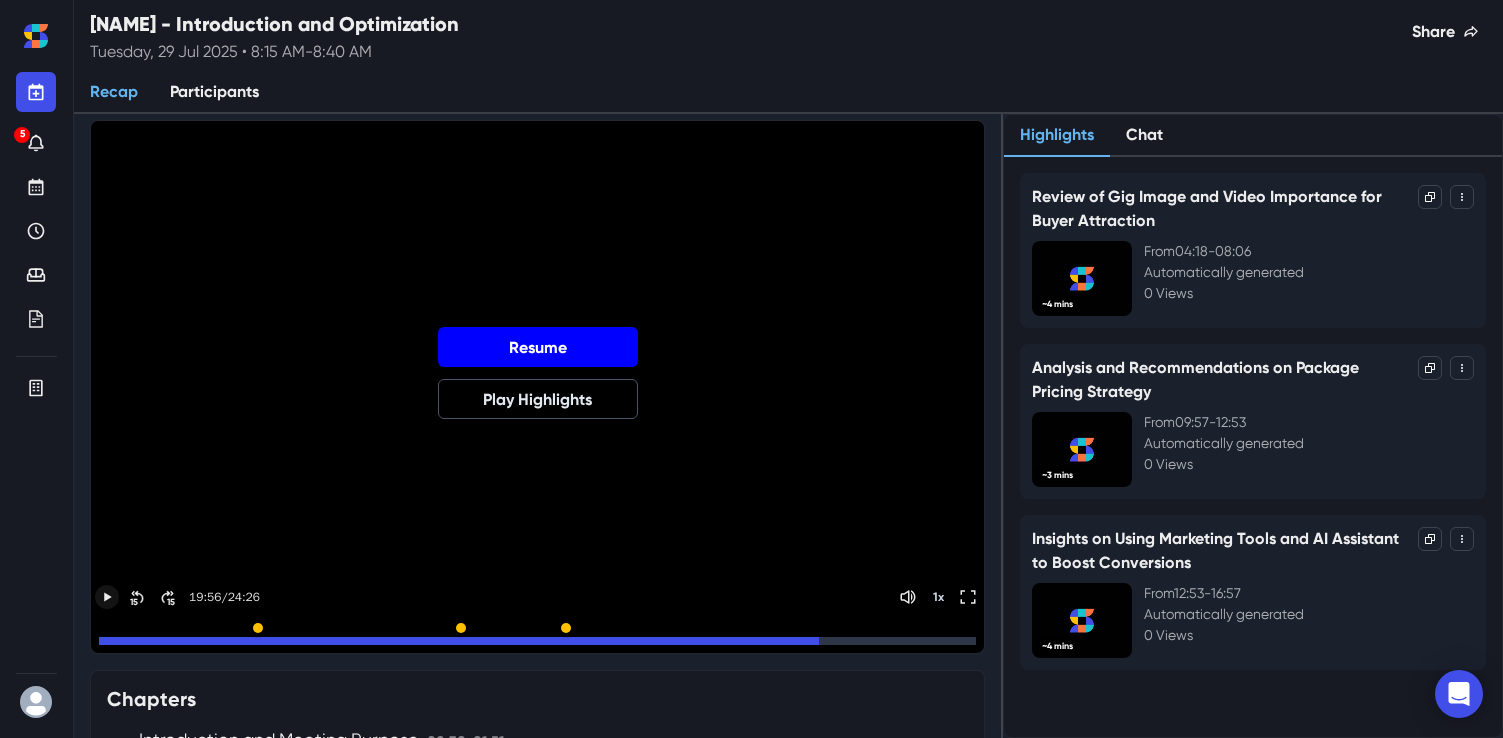 click on "Resume" at bounding box center (538, 347) 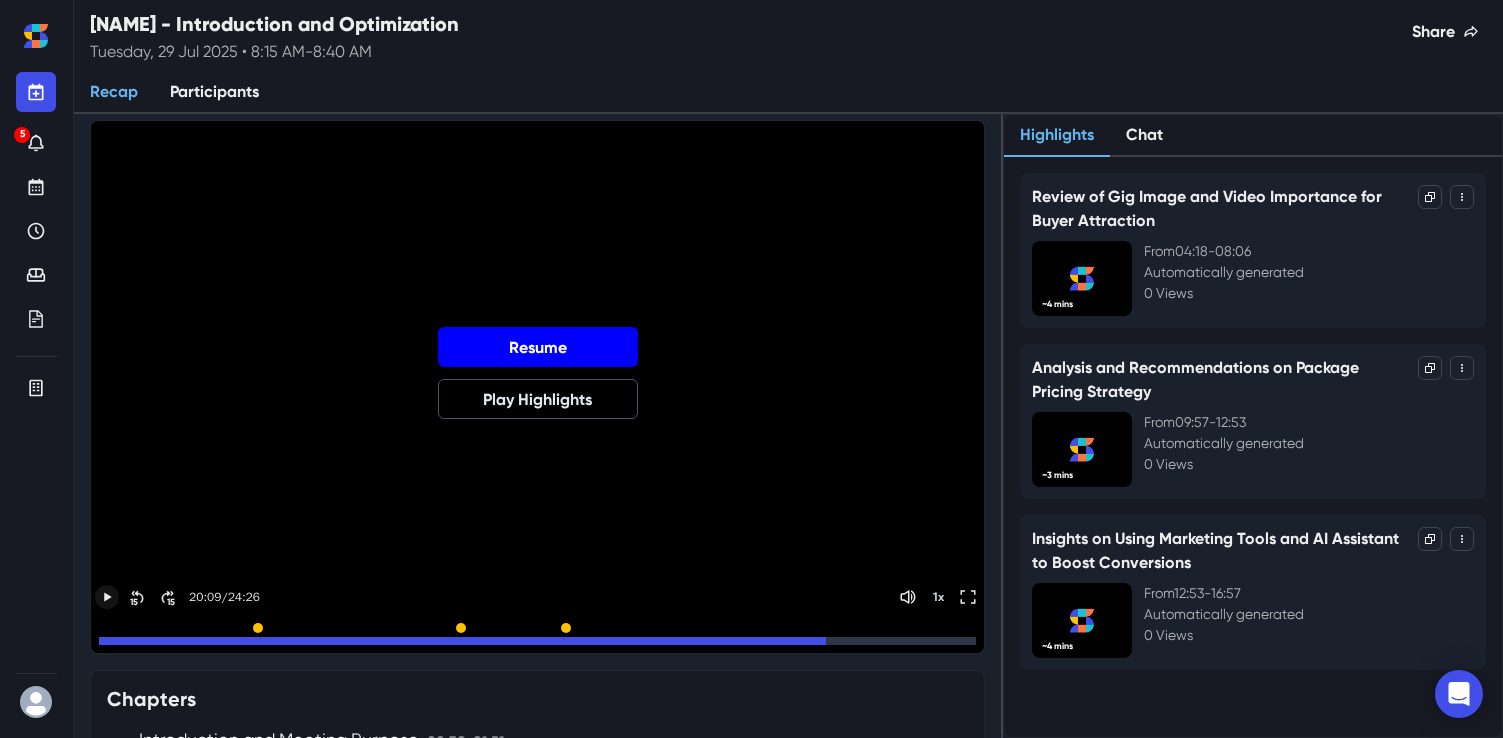 click on "Resume" at bounding box center [538, 347] 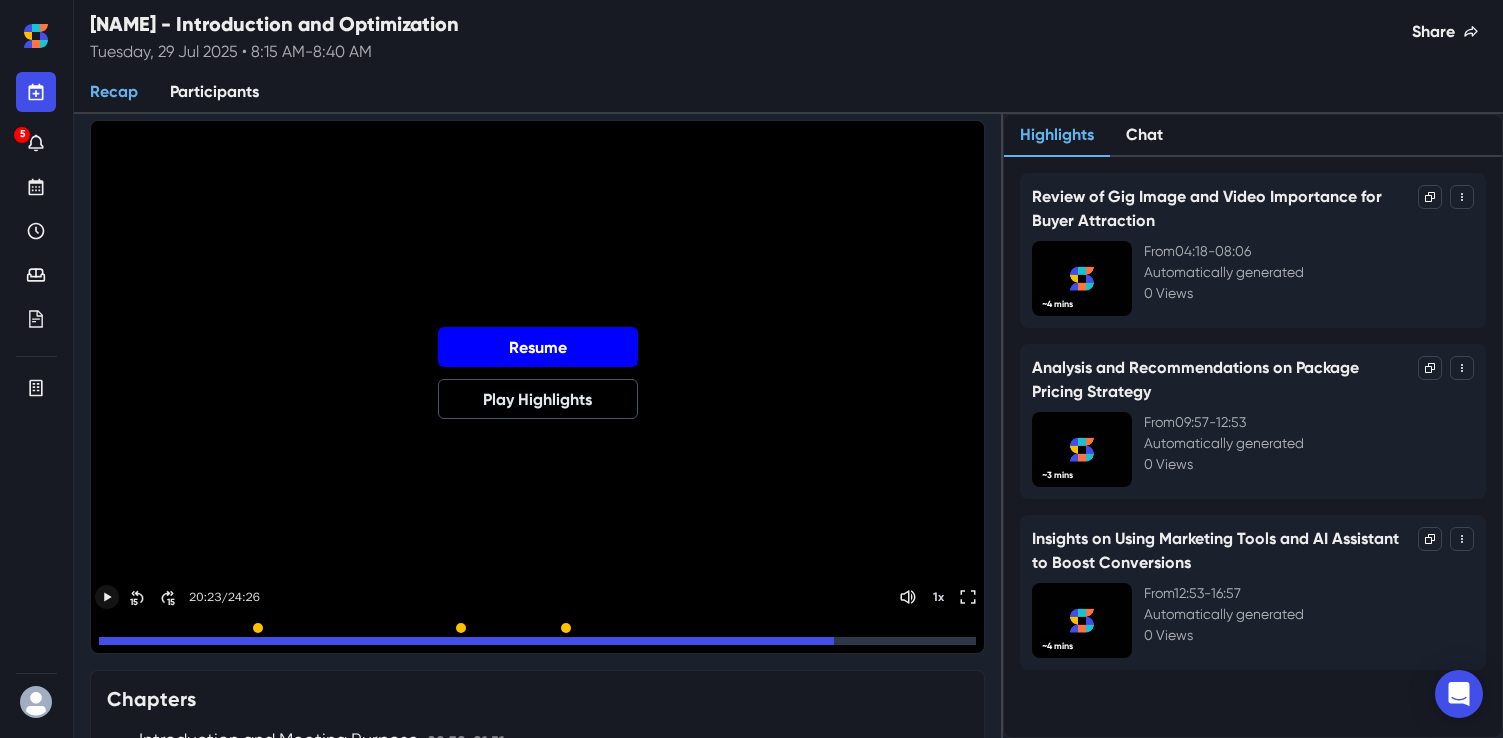 click on "Resume" at bounding box center (538, 347) 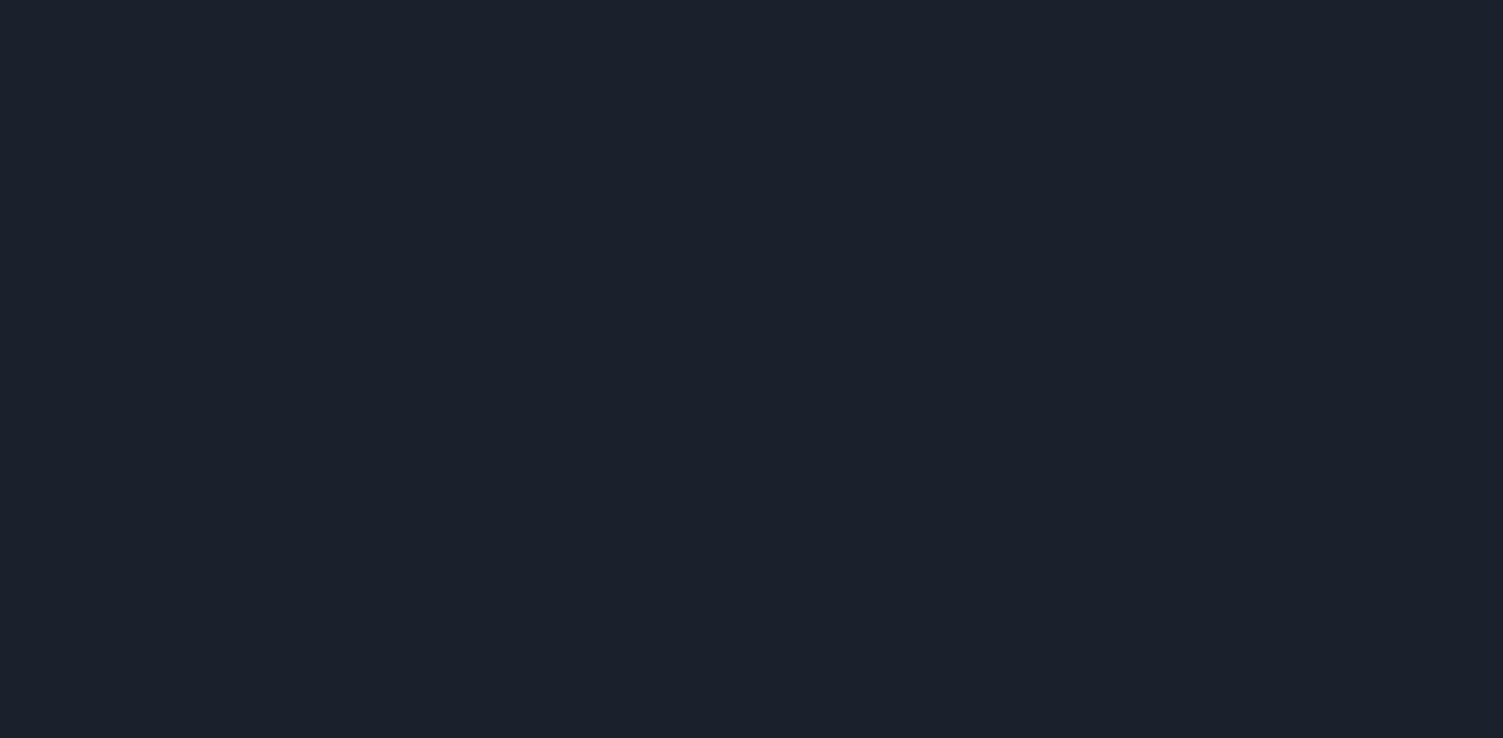 scroll, scrollTop: 0, scrollLeft: 0, axis: both 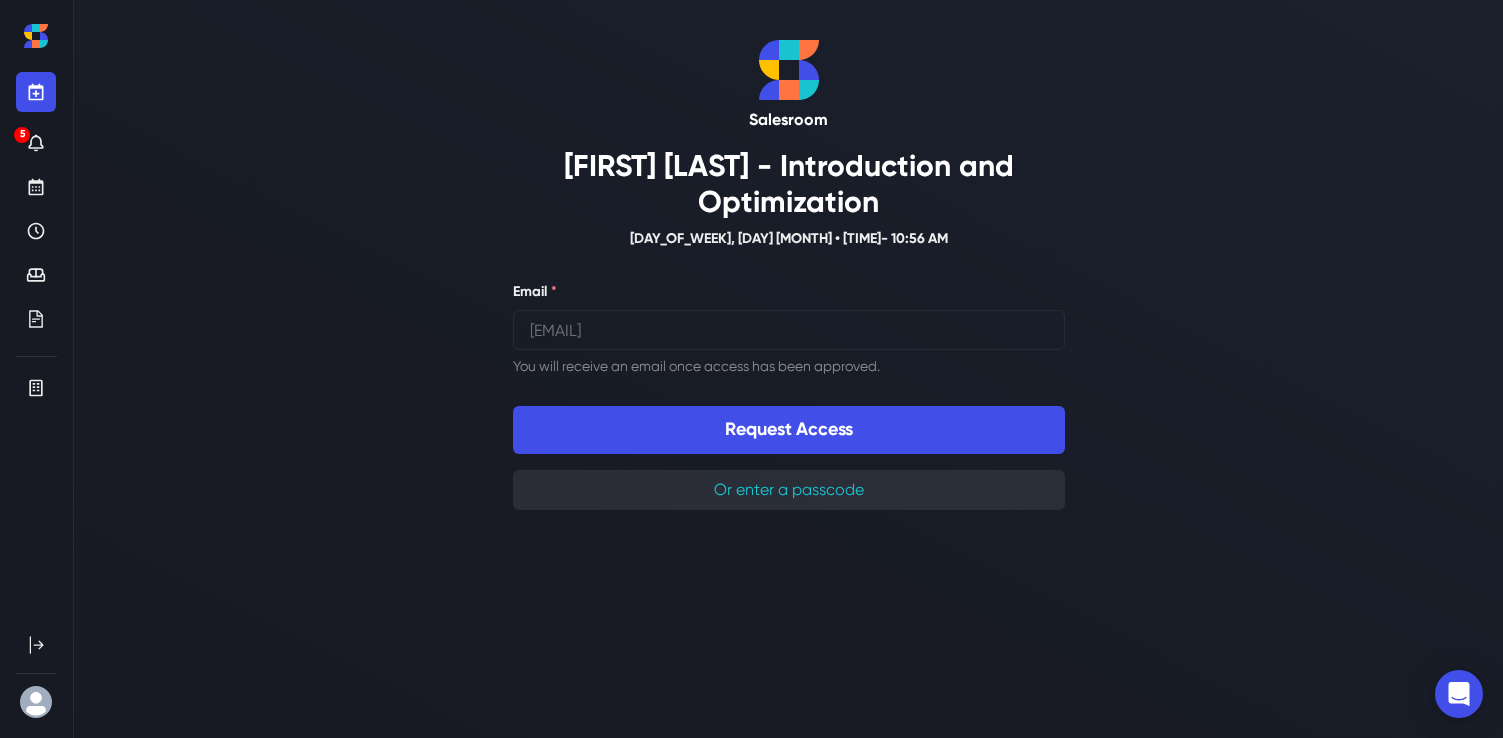 click on "Or enter a passcode" at bounding box center (789, 490) 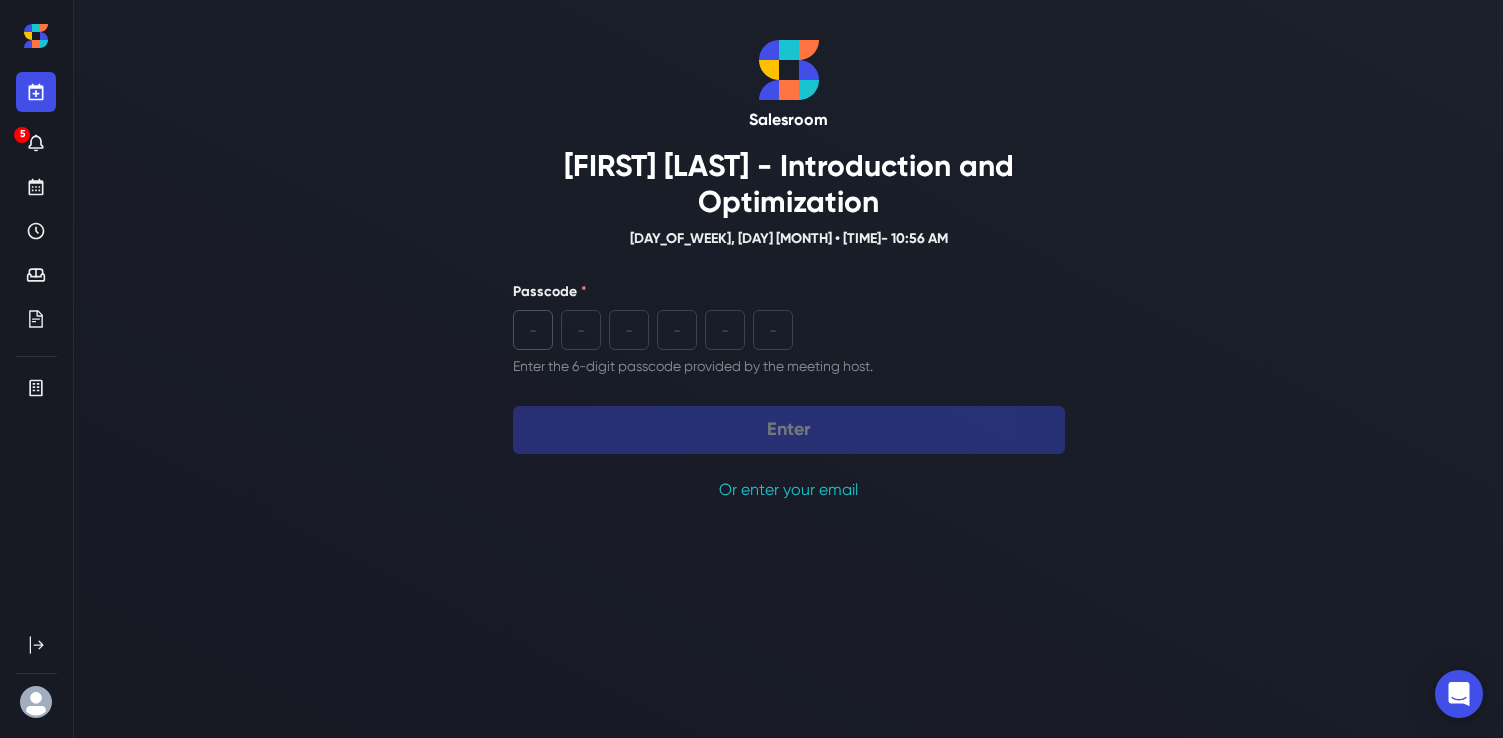 click at bounding box center (533, 330) 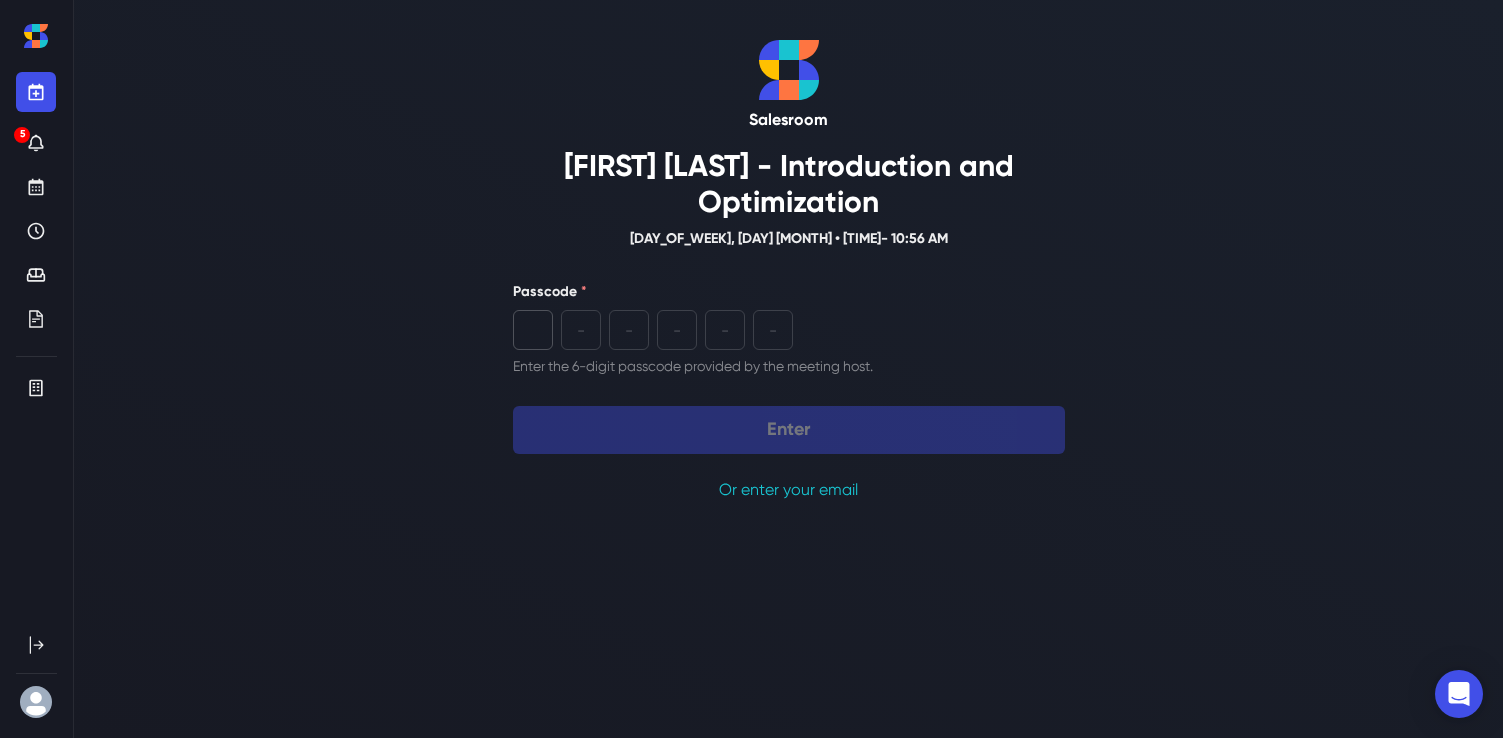 paste on "6" 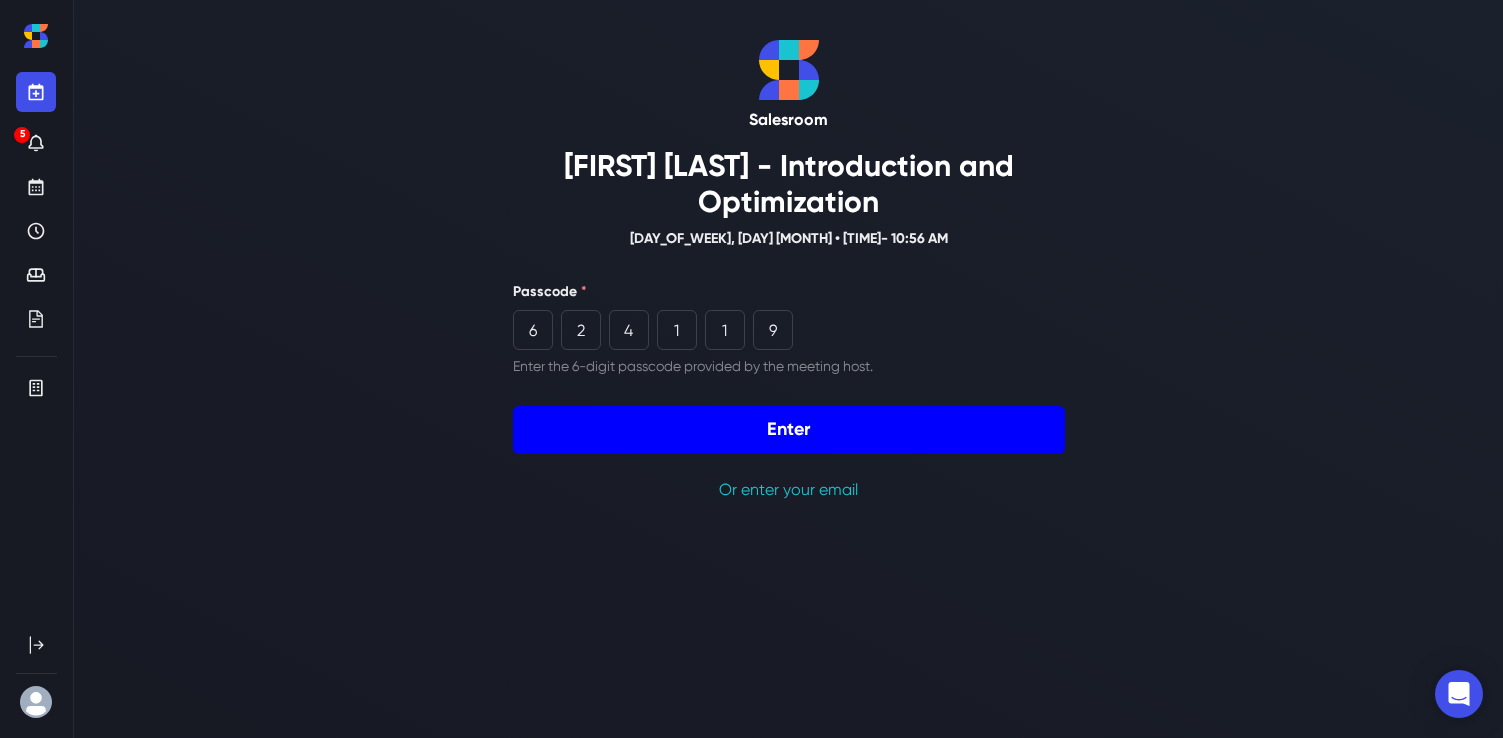 type on "6" 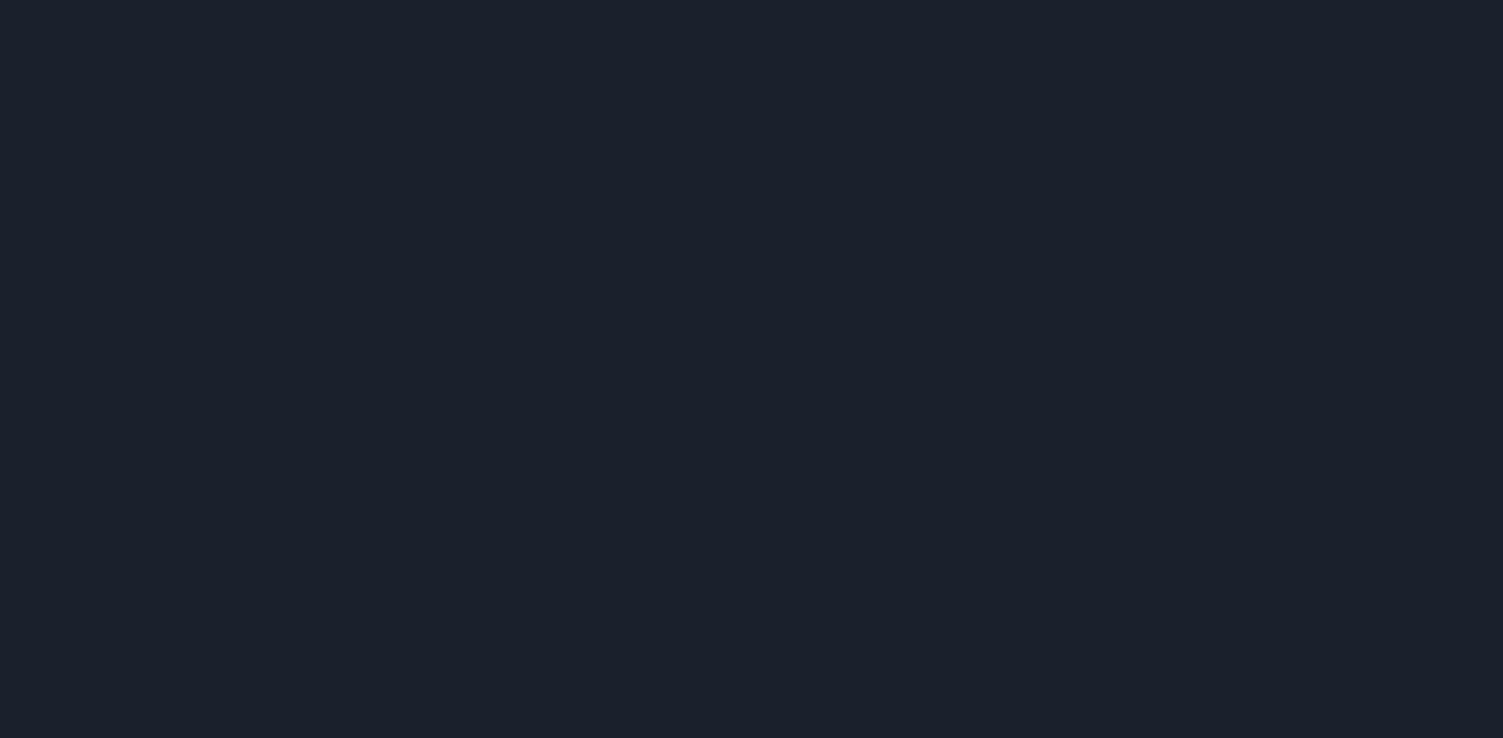 scroll, scrollTop: 0, scrollLeft: 0, axis: both 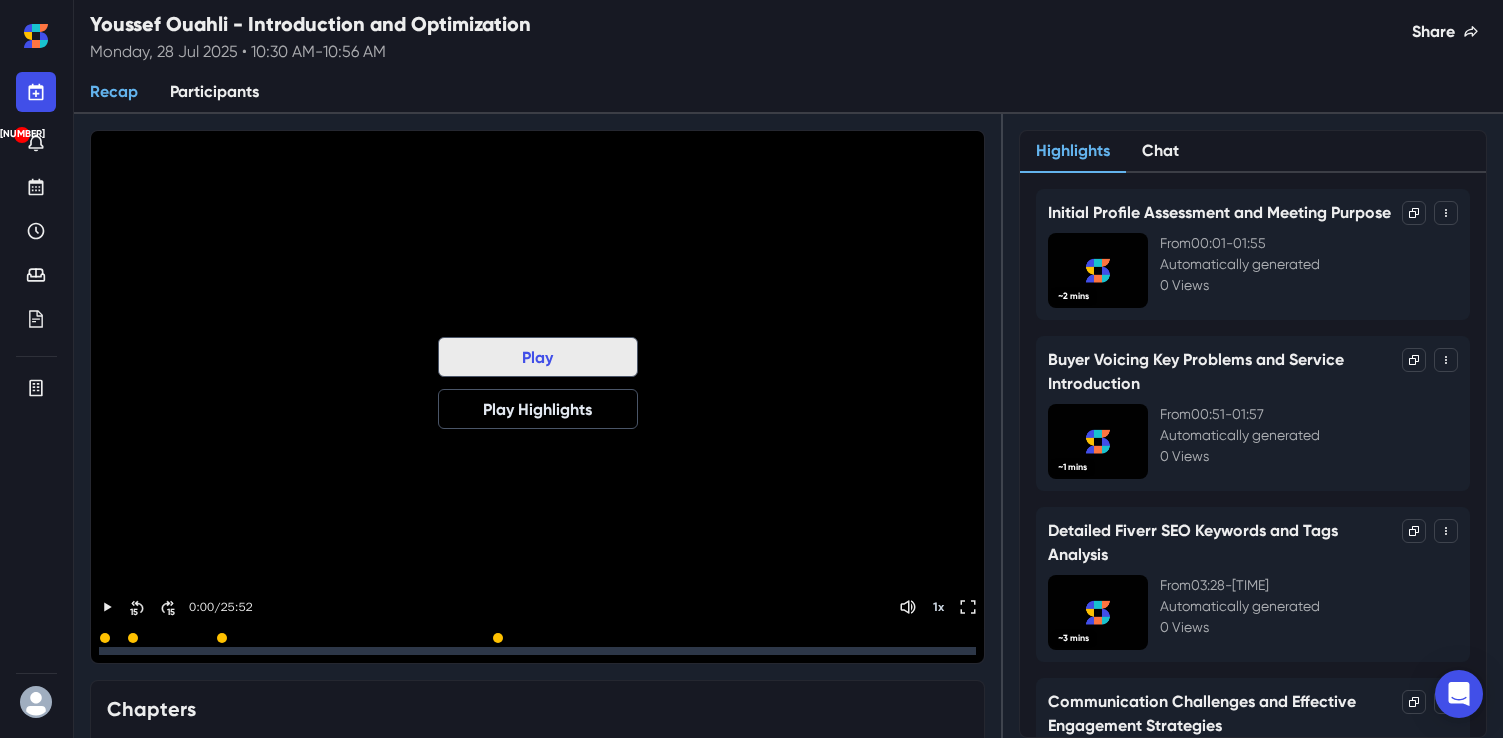 click on "Play" at bounding box center [538, 357] 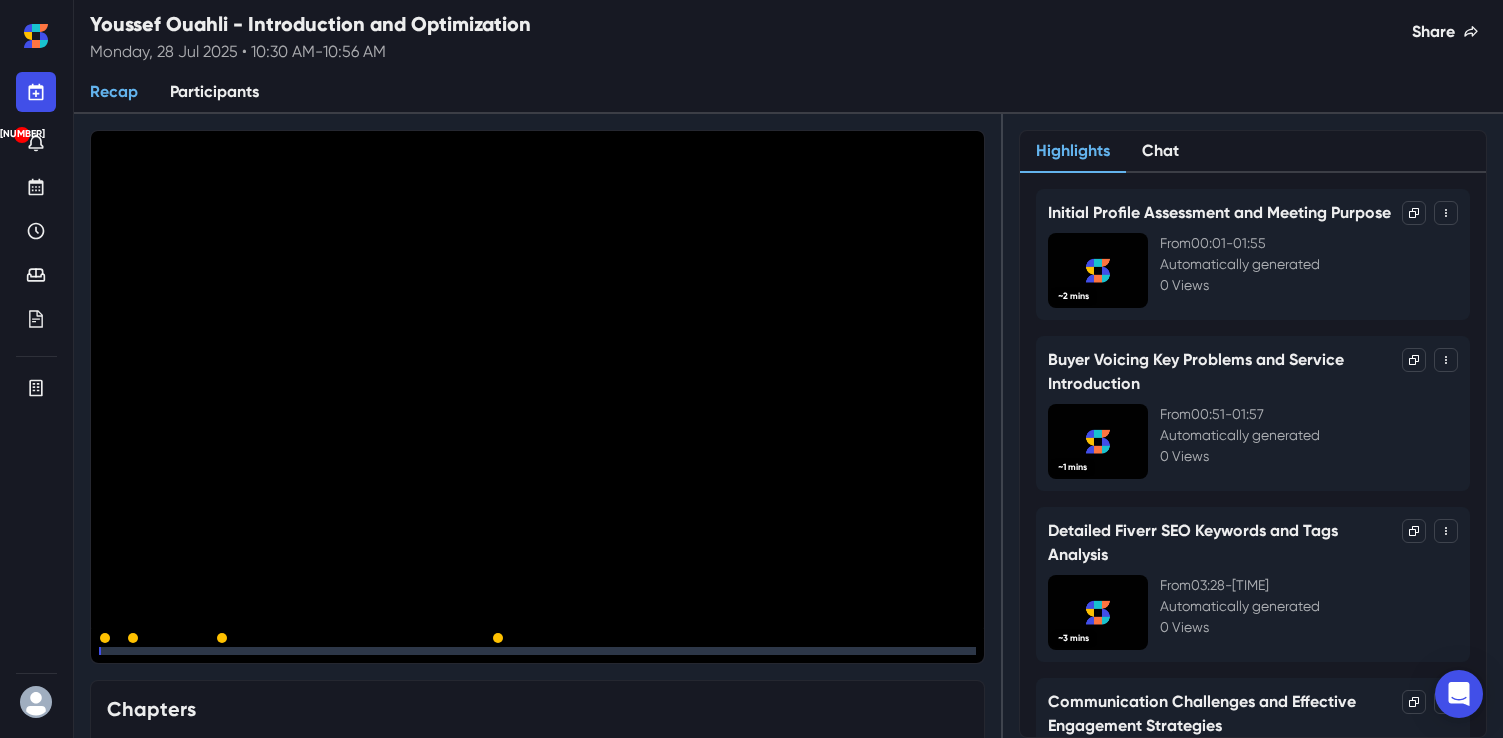 click 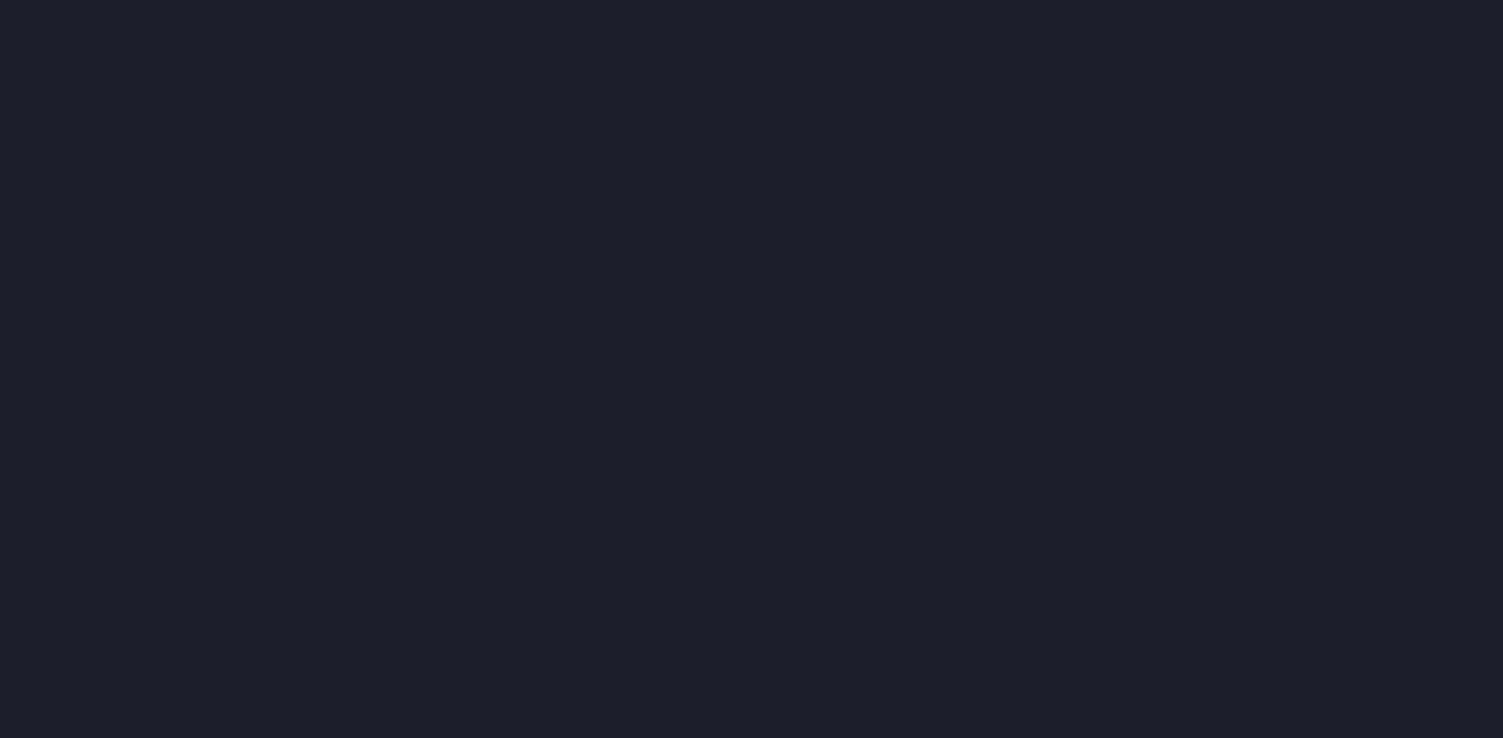 scroll, scrollTop: 0, scrollLeft: 0, axis: both 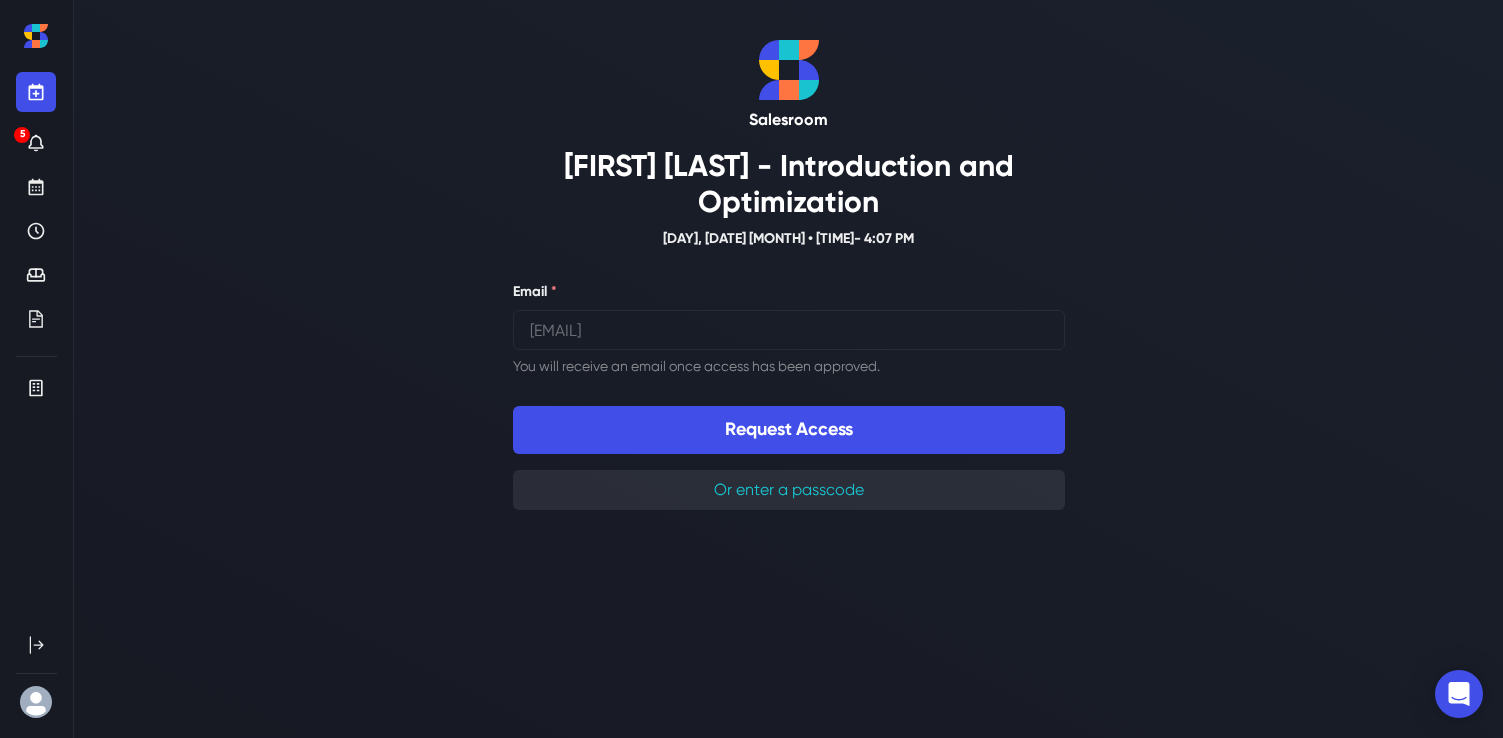 click on "Or enter a passcode" at bounding box center [789, 490] 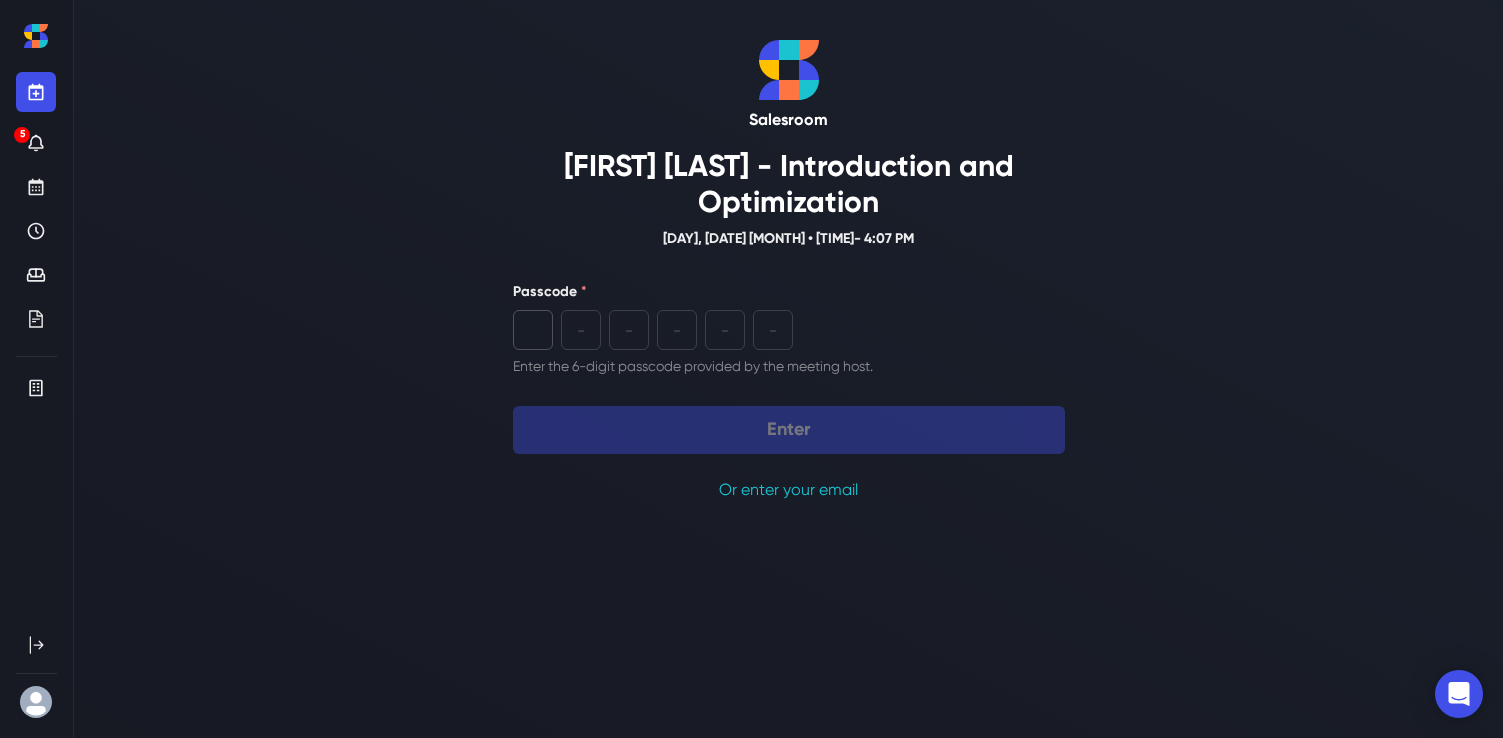 click at bounding box center (533, 330) 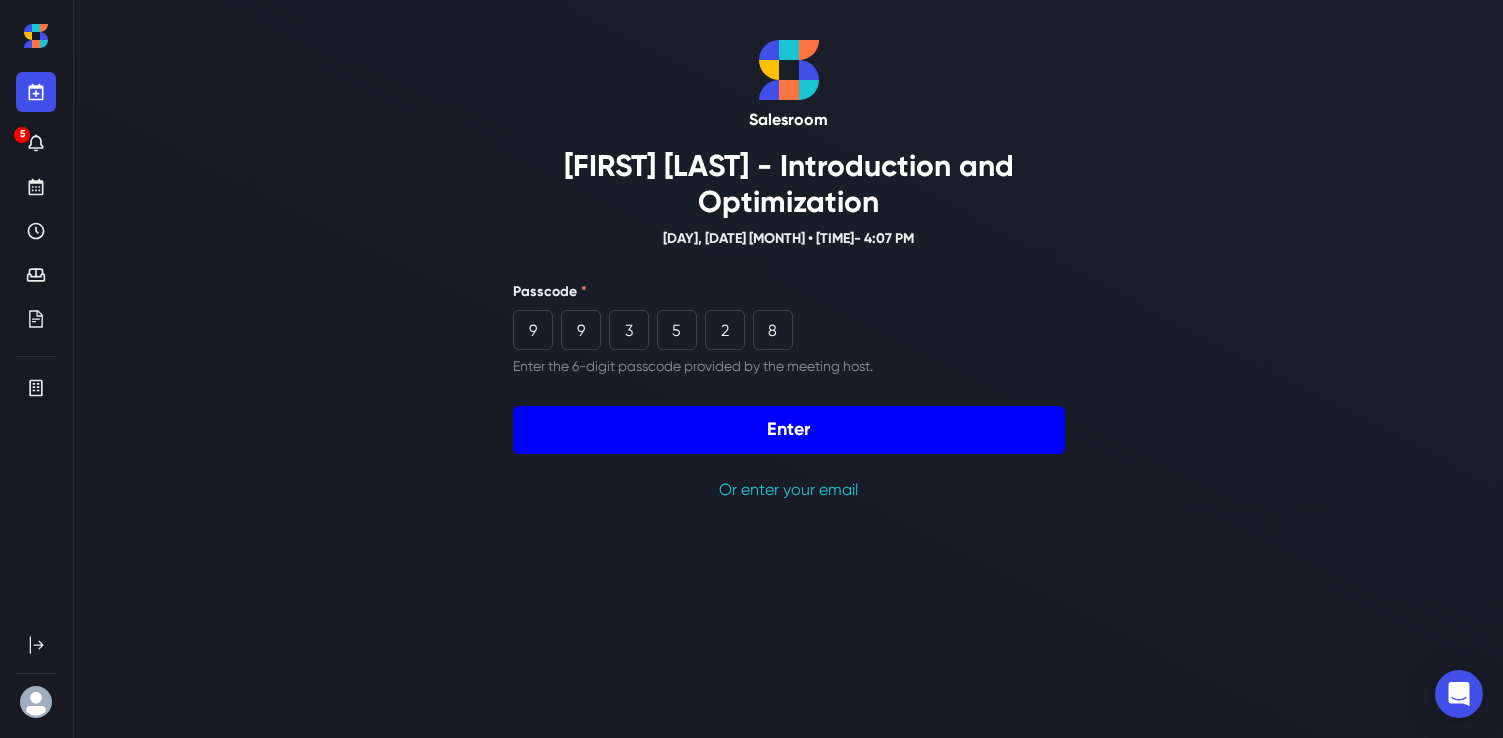 type on "9" 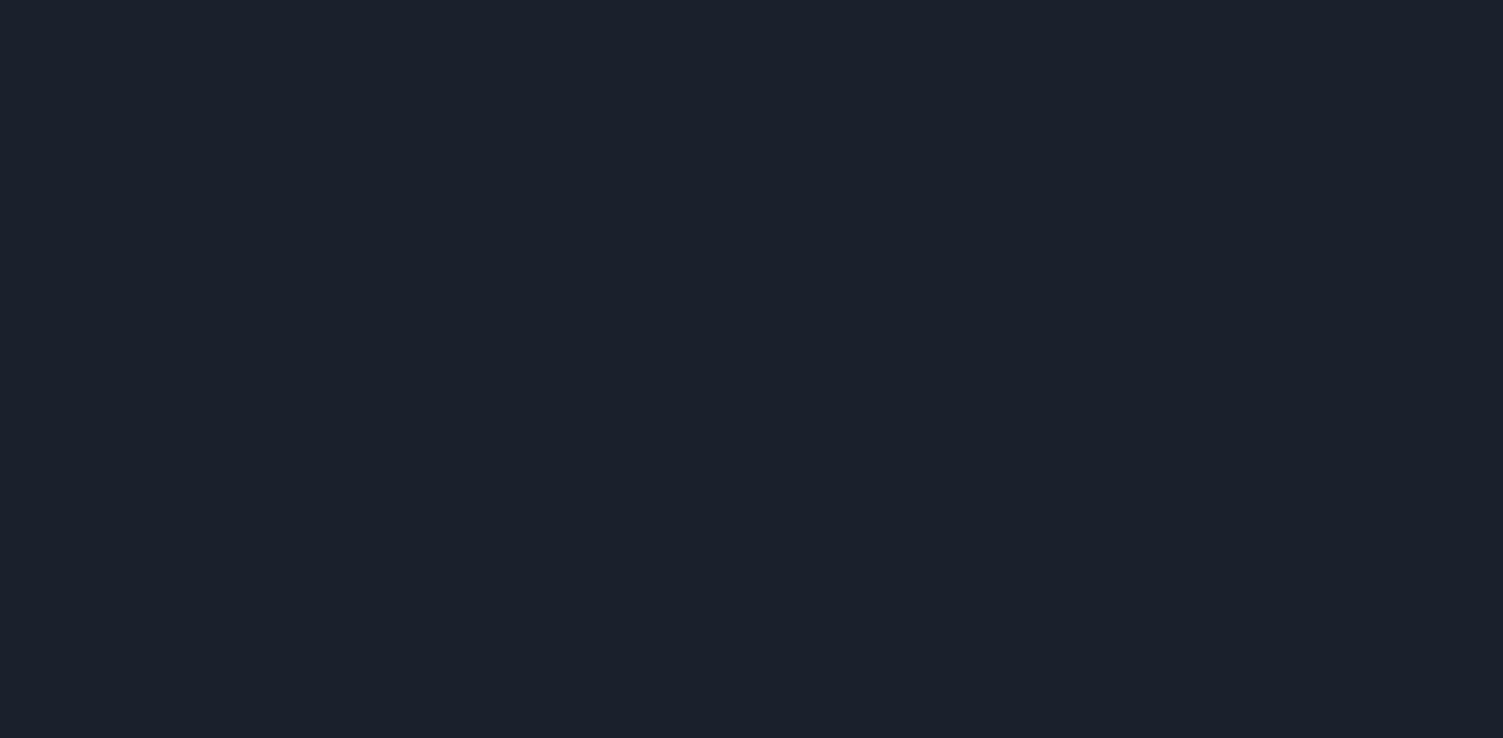 scroll, scrollTop: 0, scrollLeft: 0, axis: both 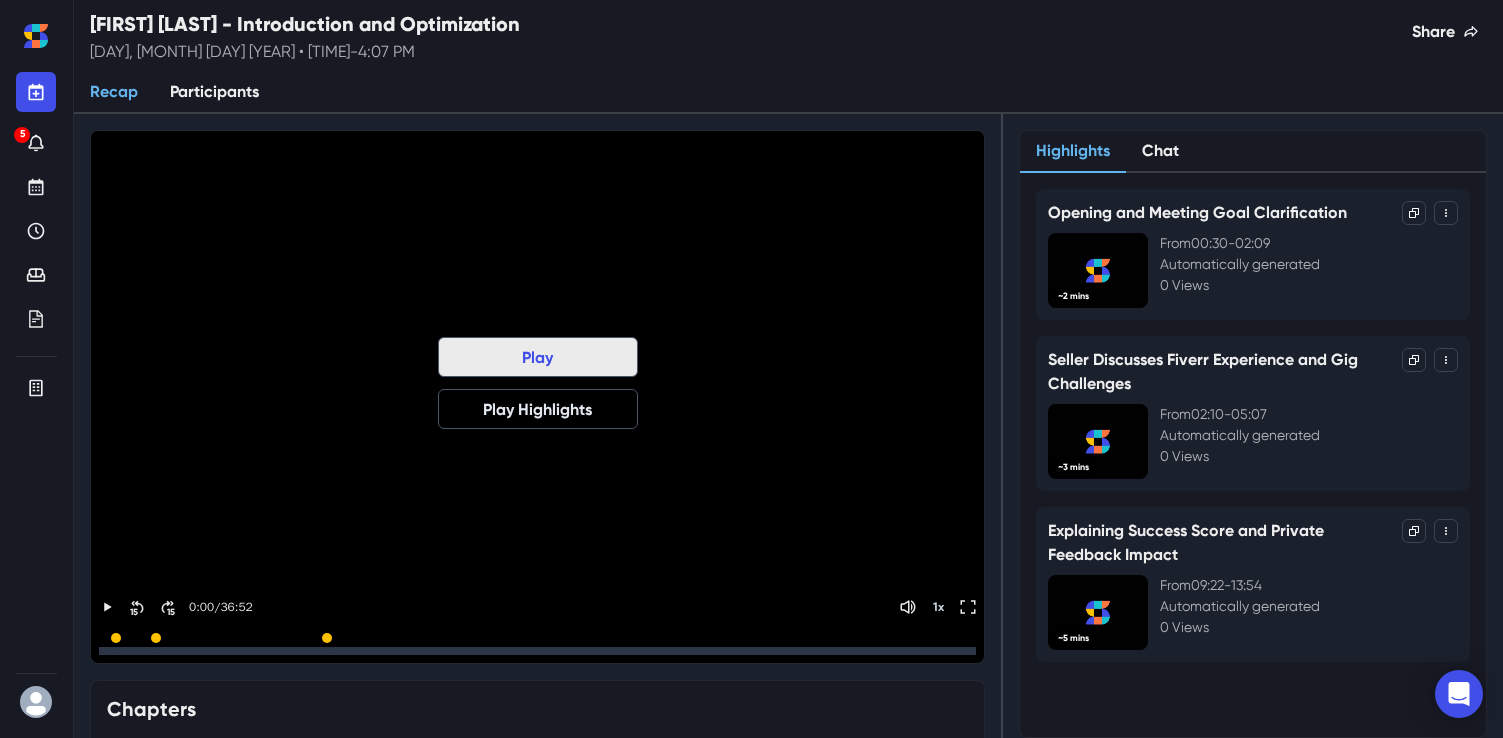 click on "Play" at bounding box center [538, 357] 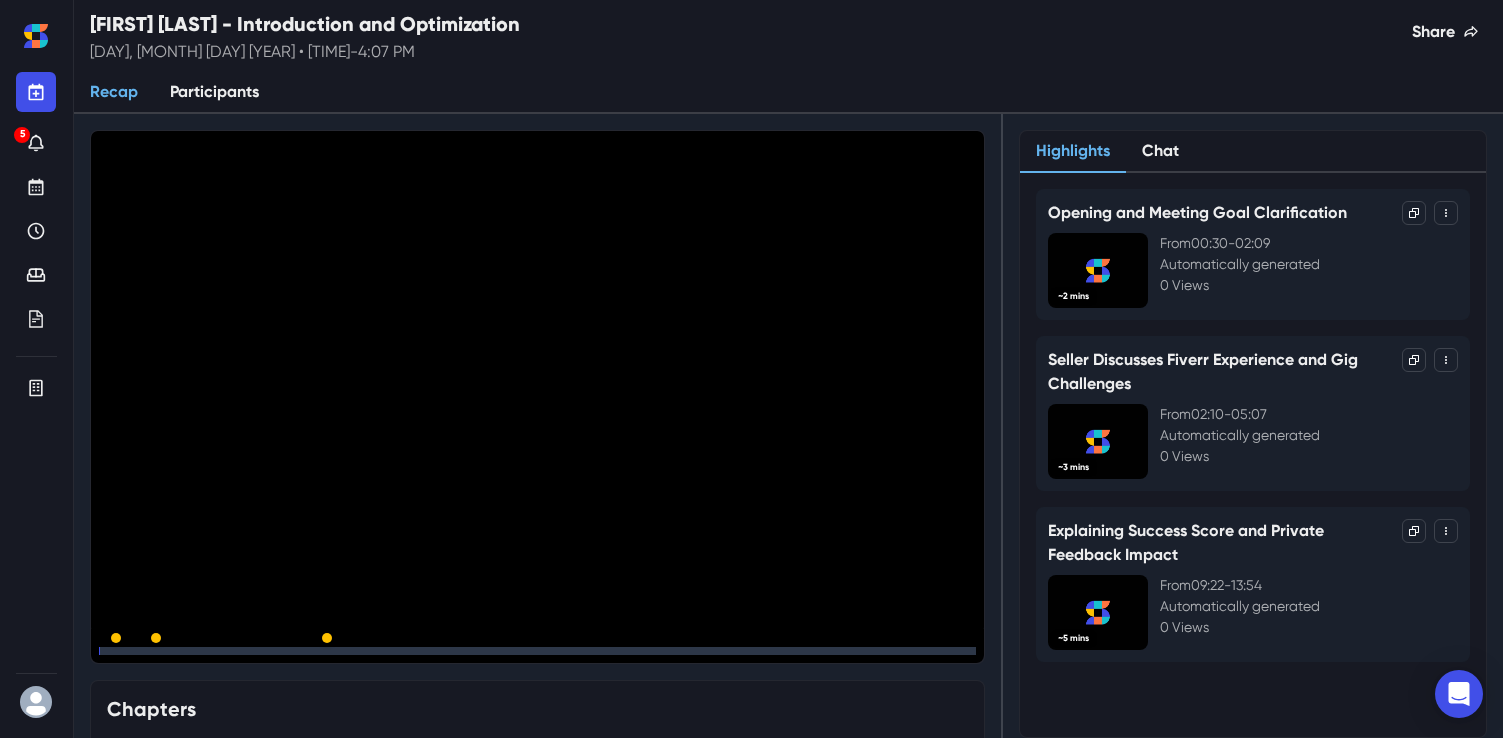 click 